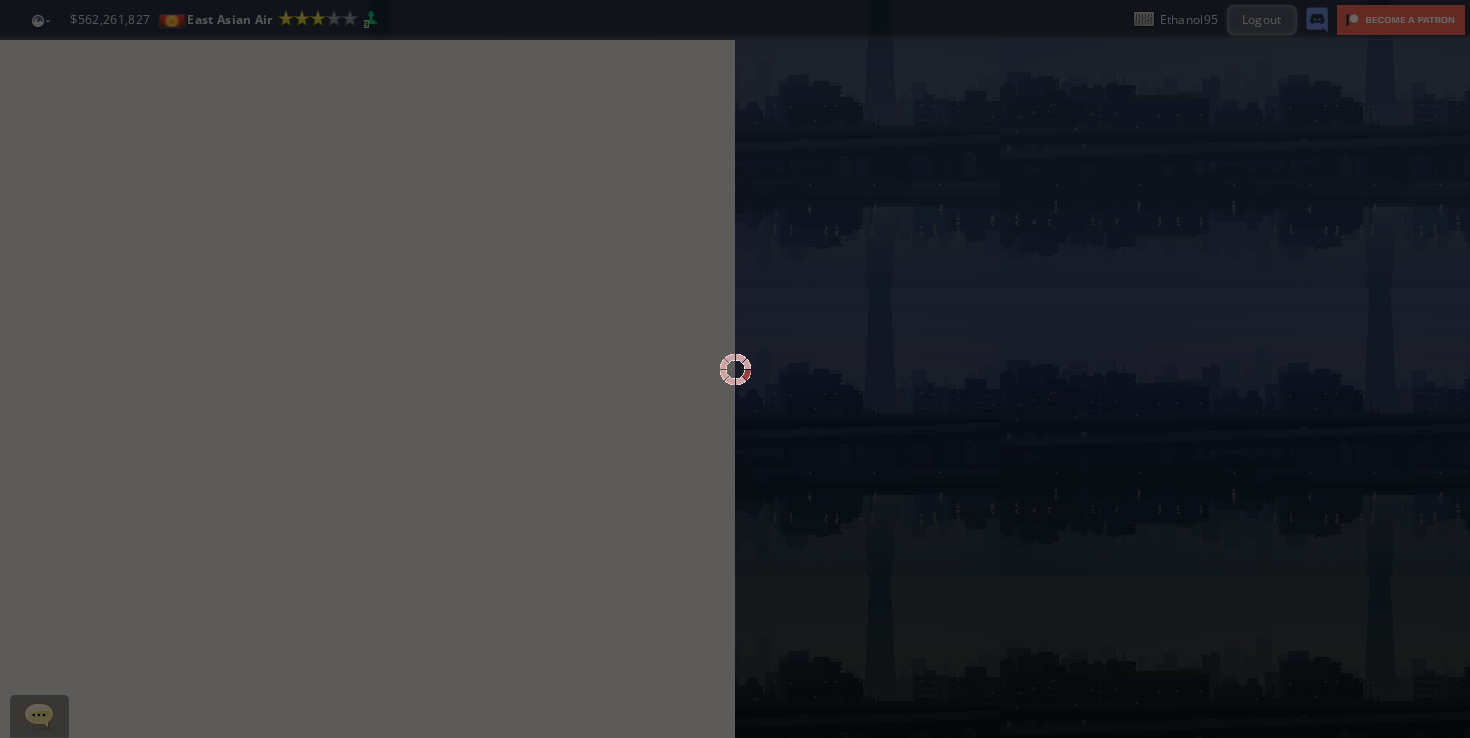 scroll, scrollTop: 0, scrollLeft: 0, axis: both 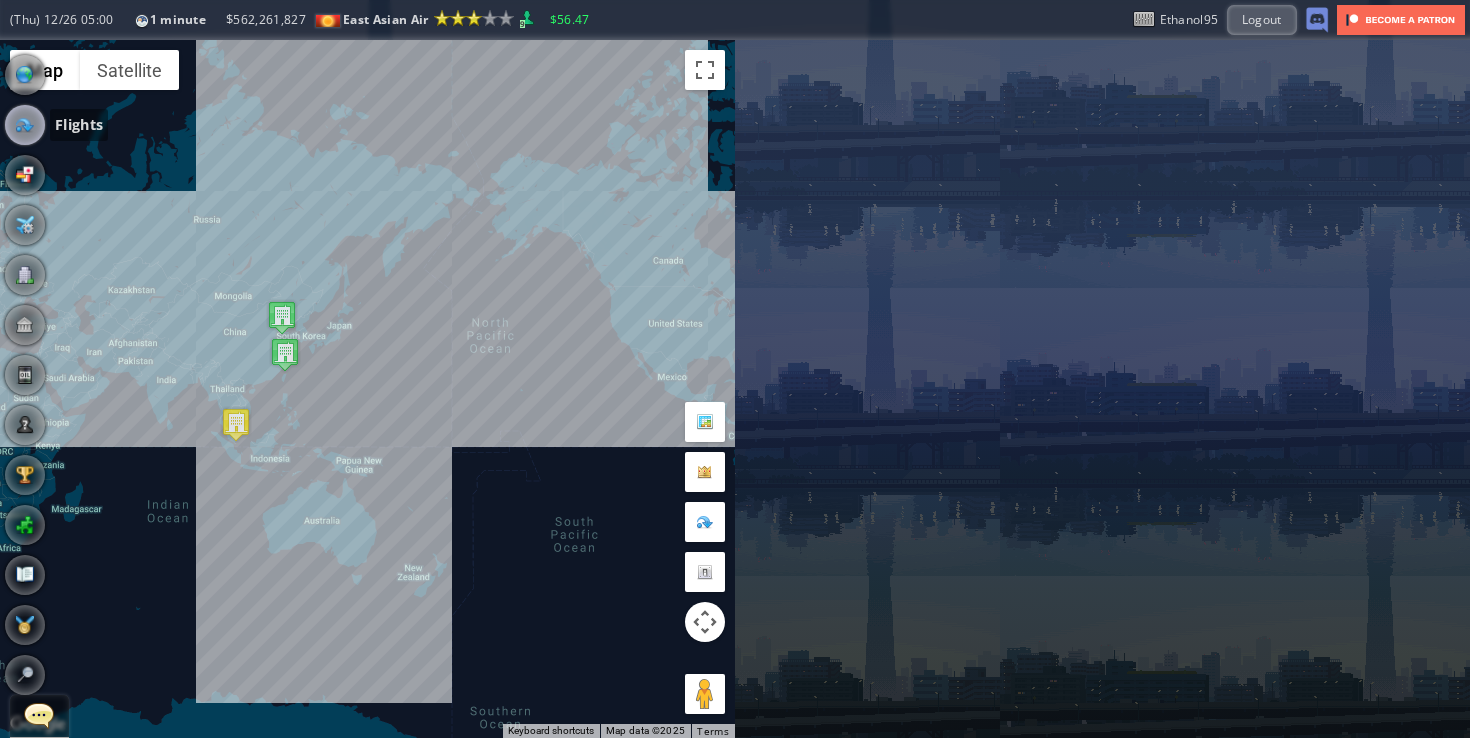click at bounding box center [25, 125] 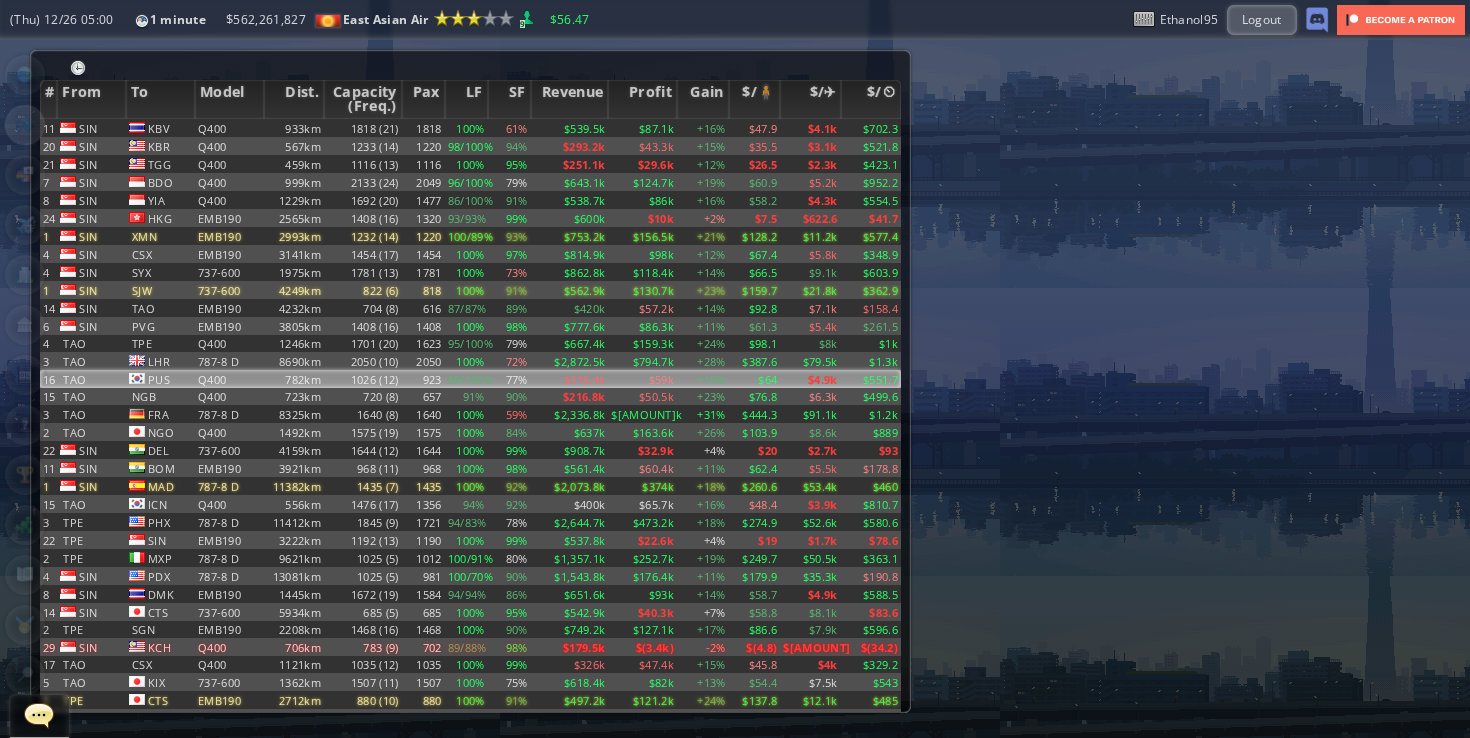scroll, scrollTop: 91, scrollLeft: 0, axis: vertical 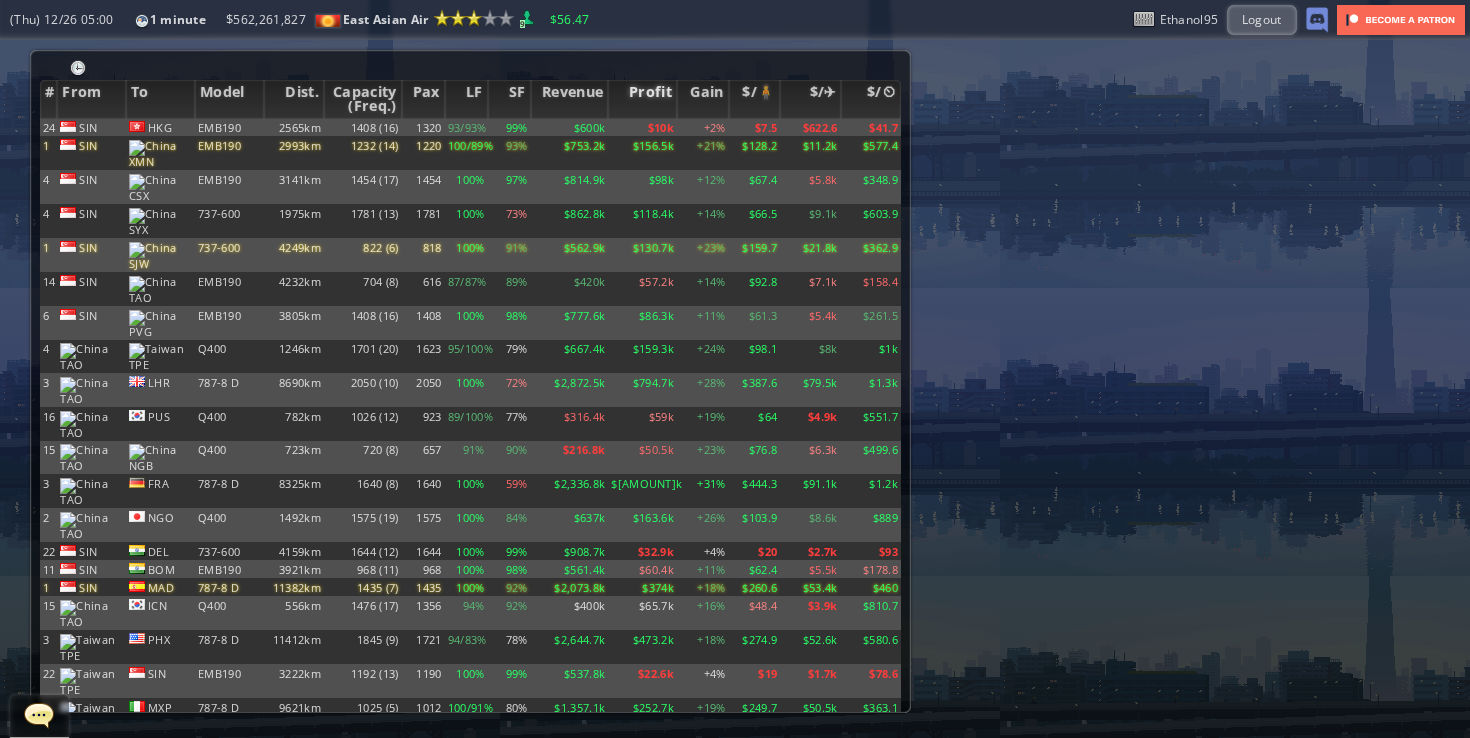 click on "Profit" at bounding box center (642, 99) 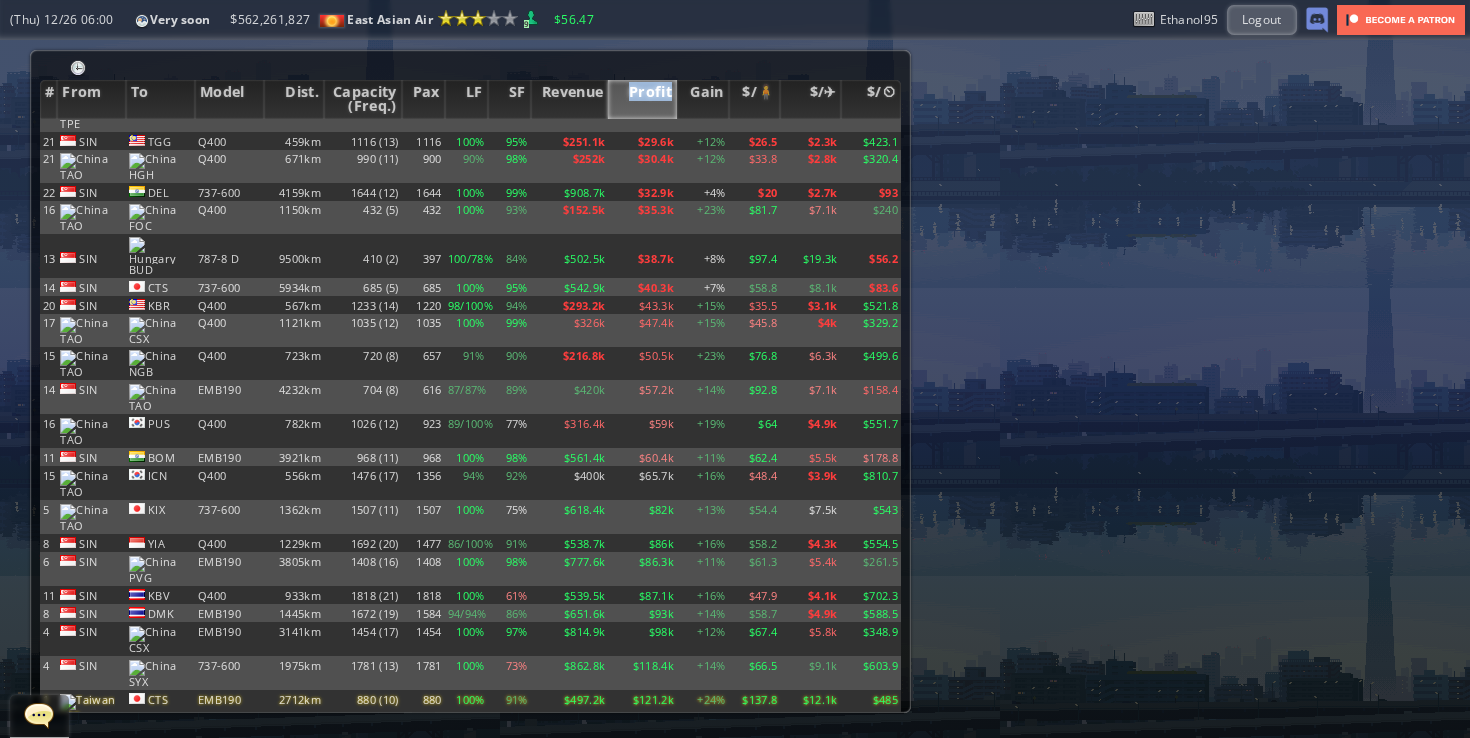 click on "Profit" at bounding box center [642, 99] 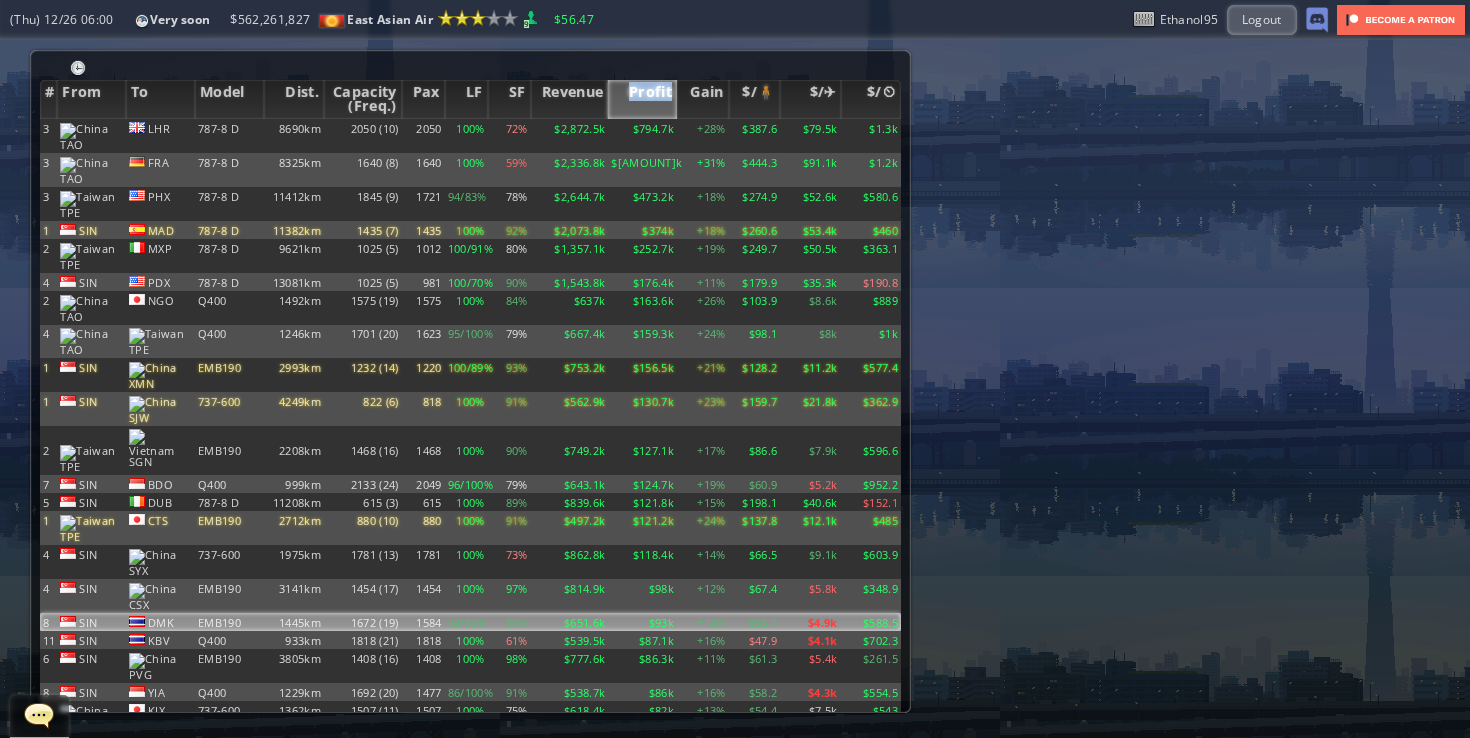 scroll, scrollTop: 91, scrollLeft: 0, axis: vertical 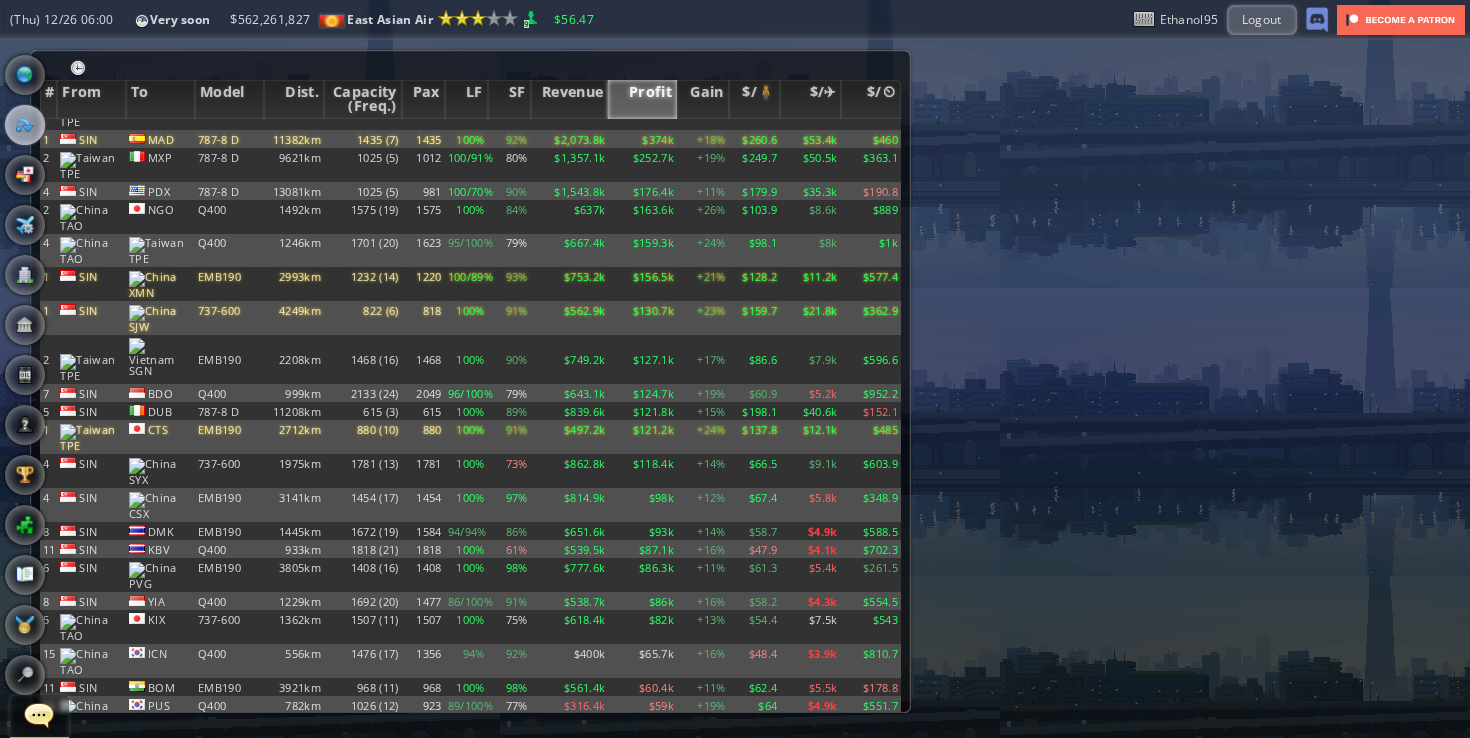 click on "EMB190" at bounding box center [229, 45] 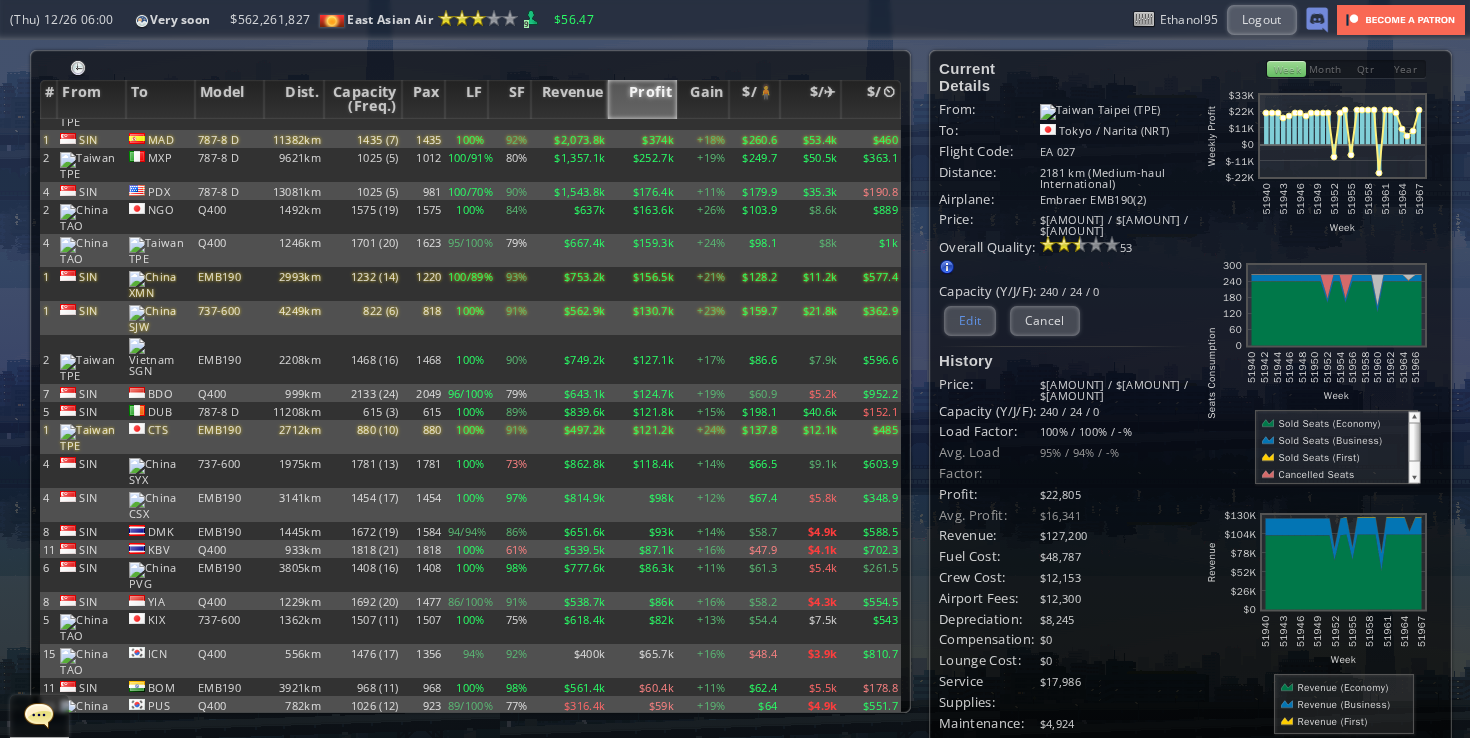 click on "Edit" at bounding box center [970, 320] 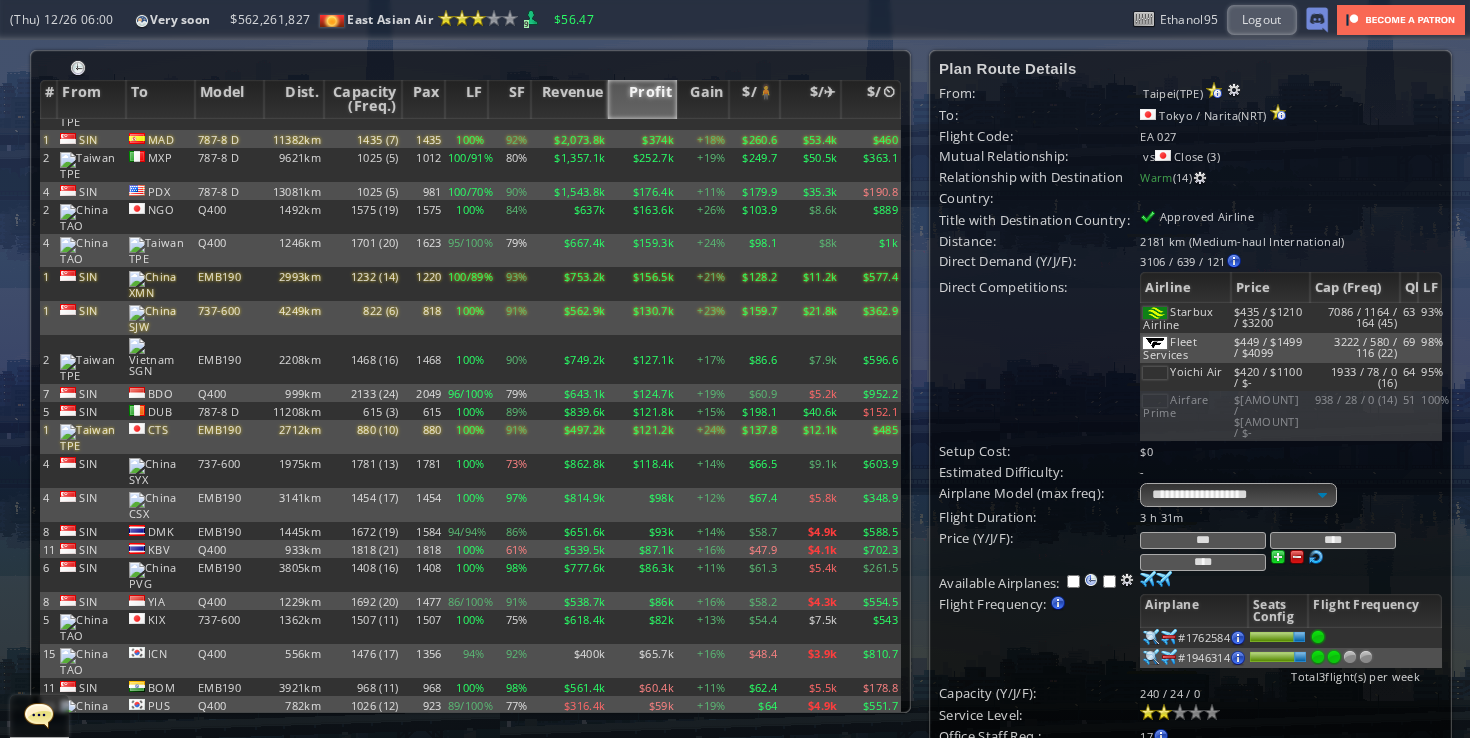 scroll, scrollTop: 180, scrollLeft: 0, axis: vertical 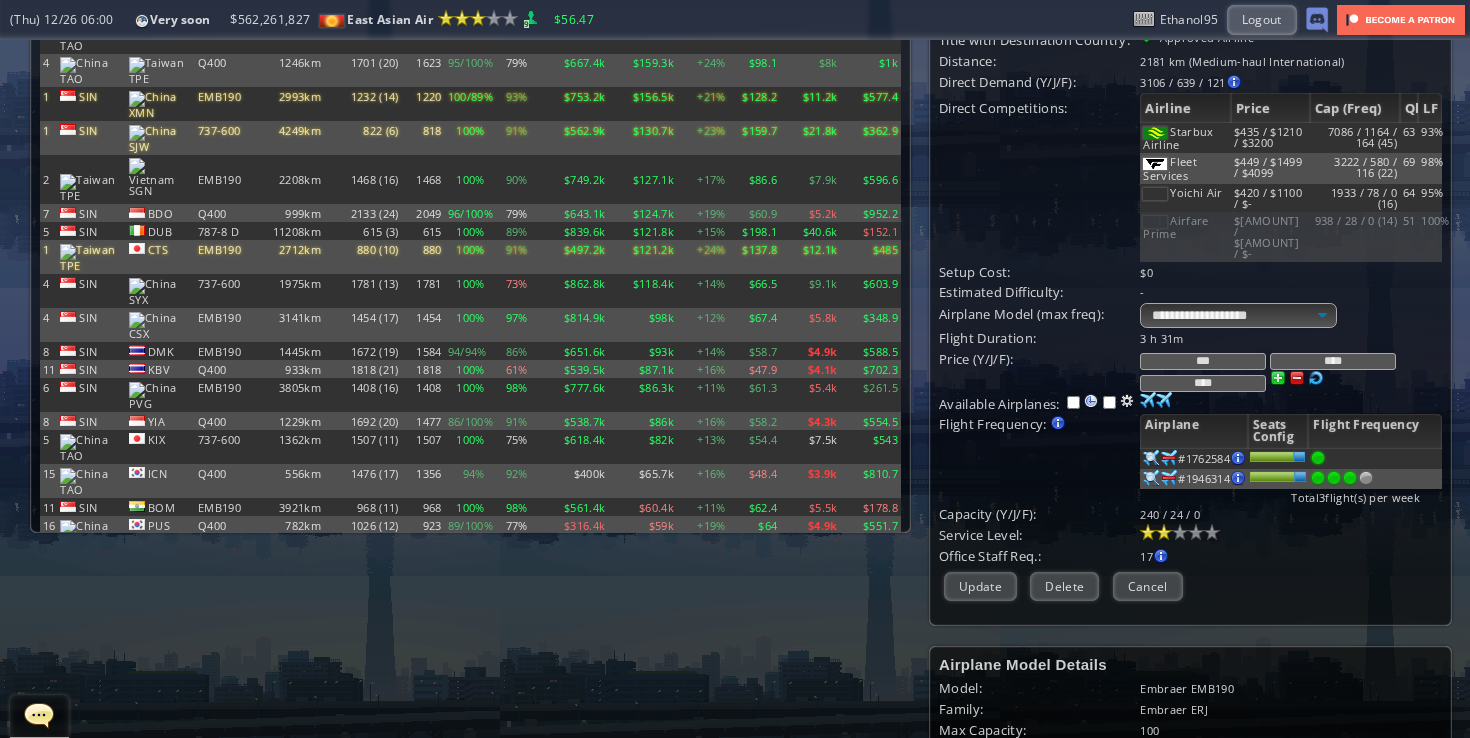 click at bounding box center (1350, 478) 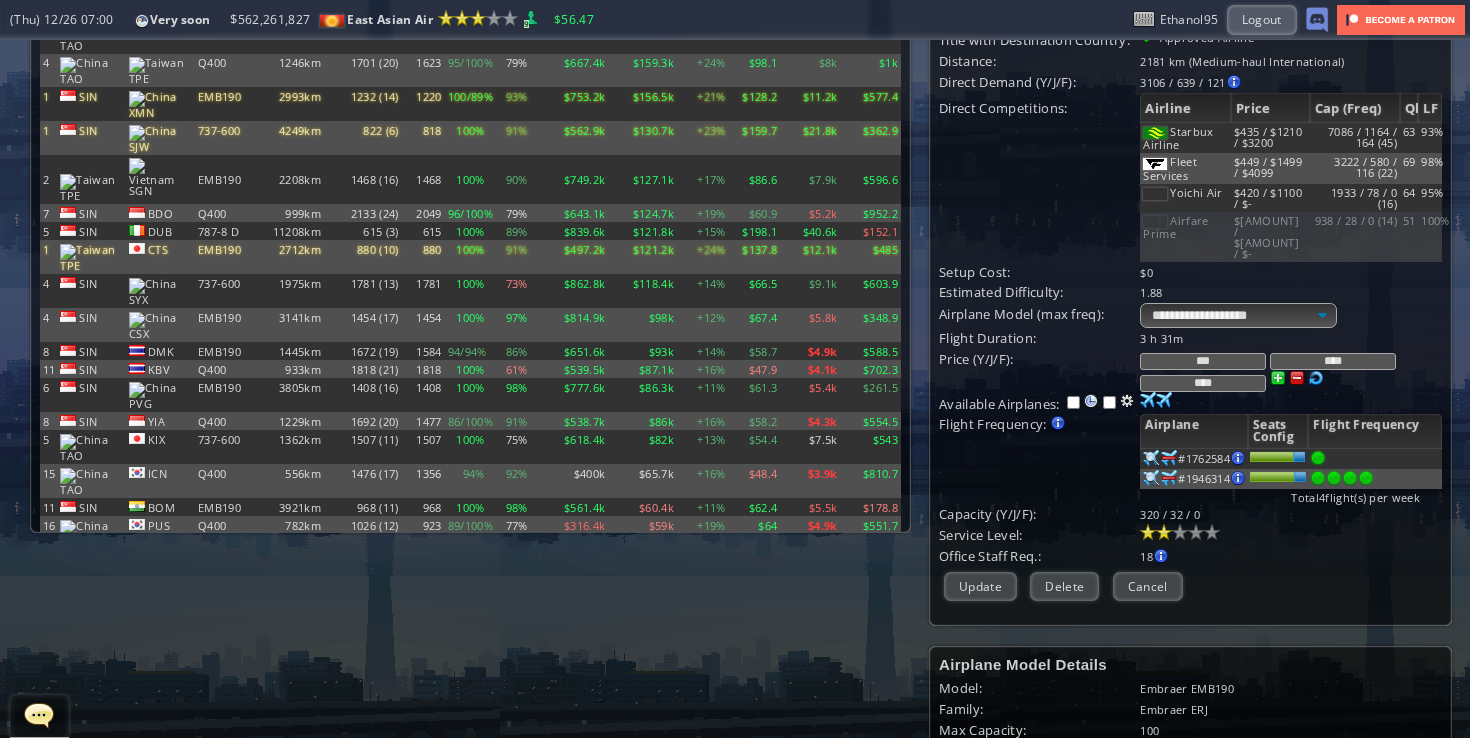 click at bounding box center (1366, 478) 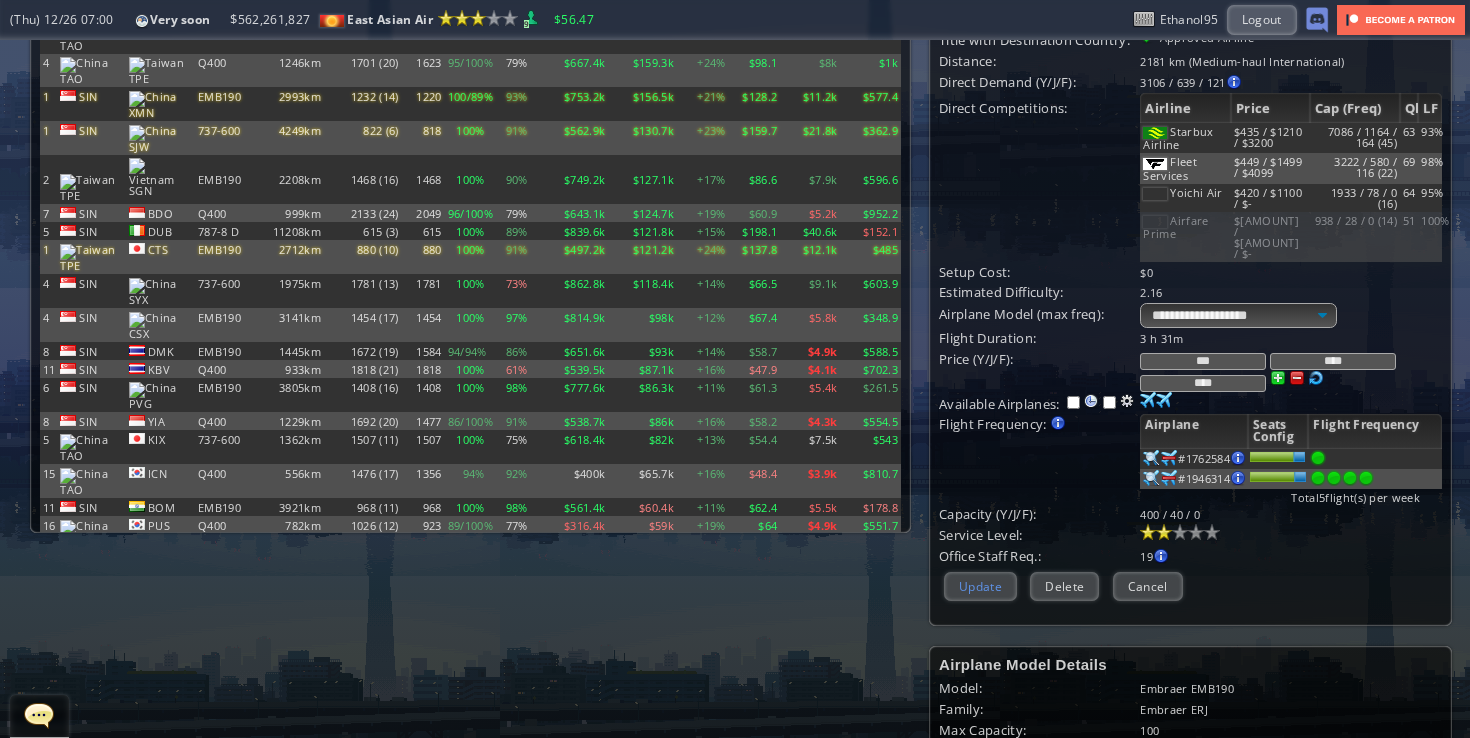 click on "Update" at bounding box center [980, 586] 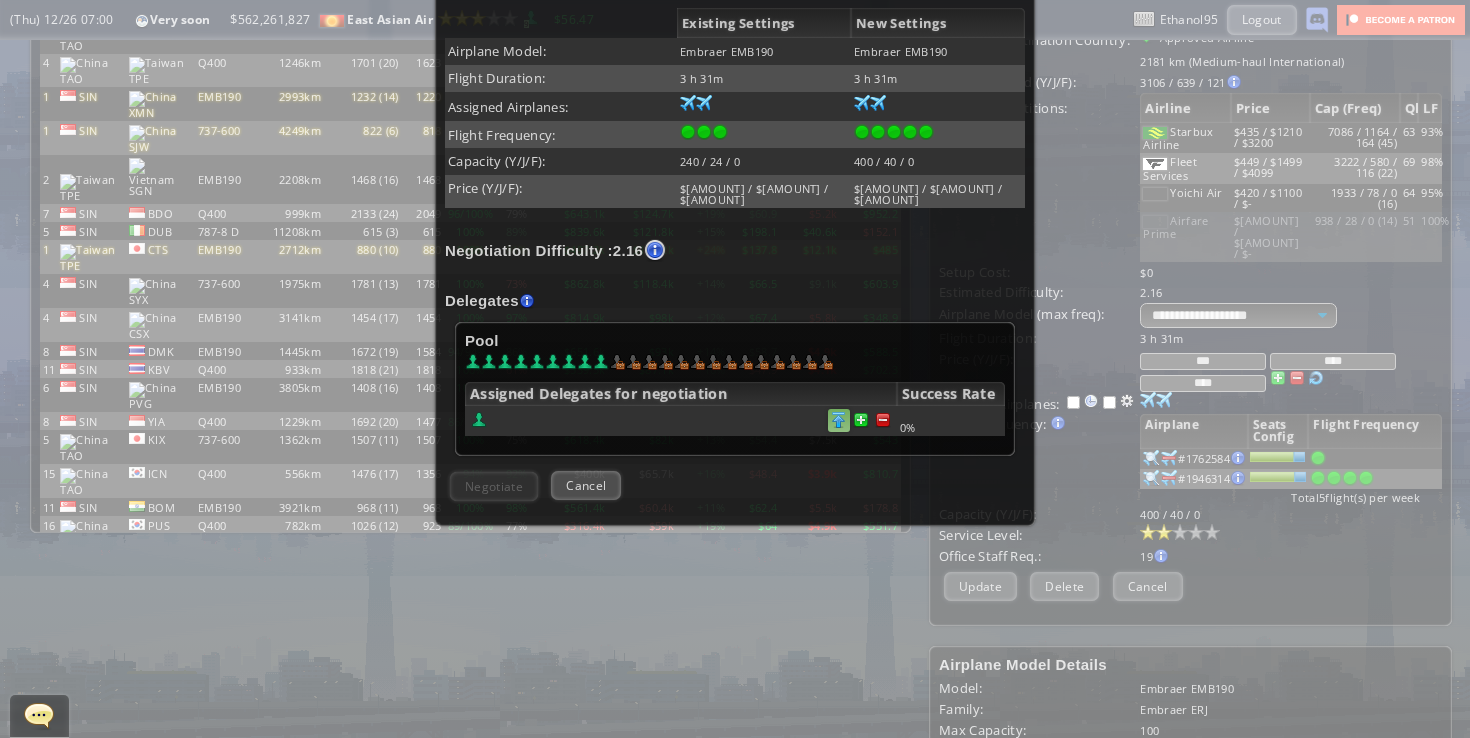 click at bounding box center (883, 420) 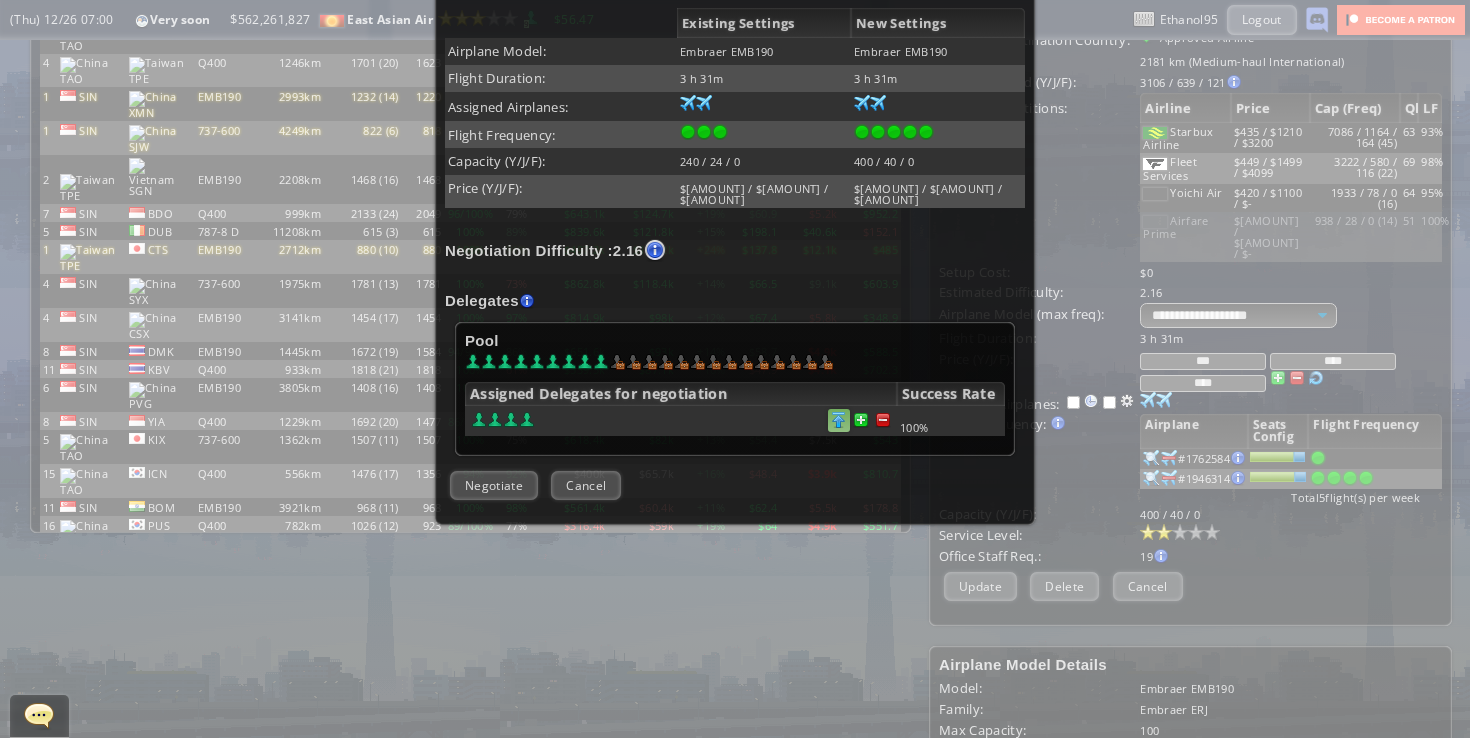 scroll, scrollTop: 430, scrollLeft: 0, axis: vertical 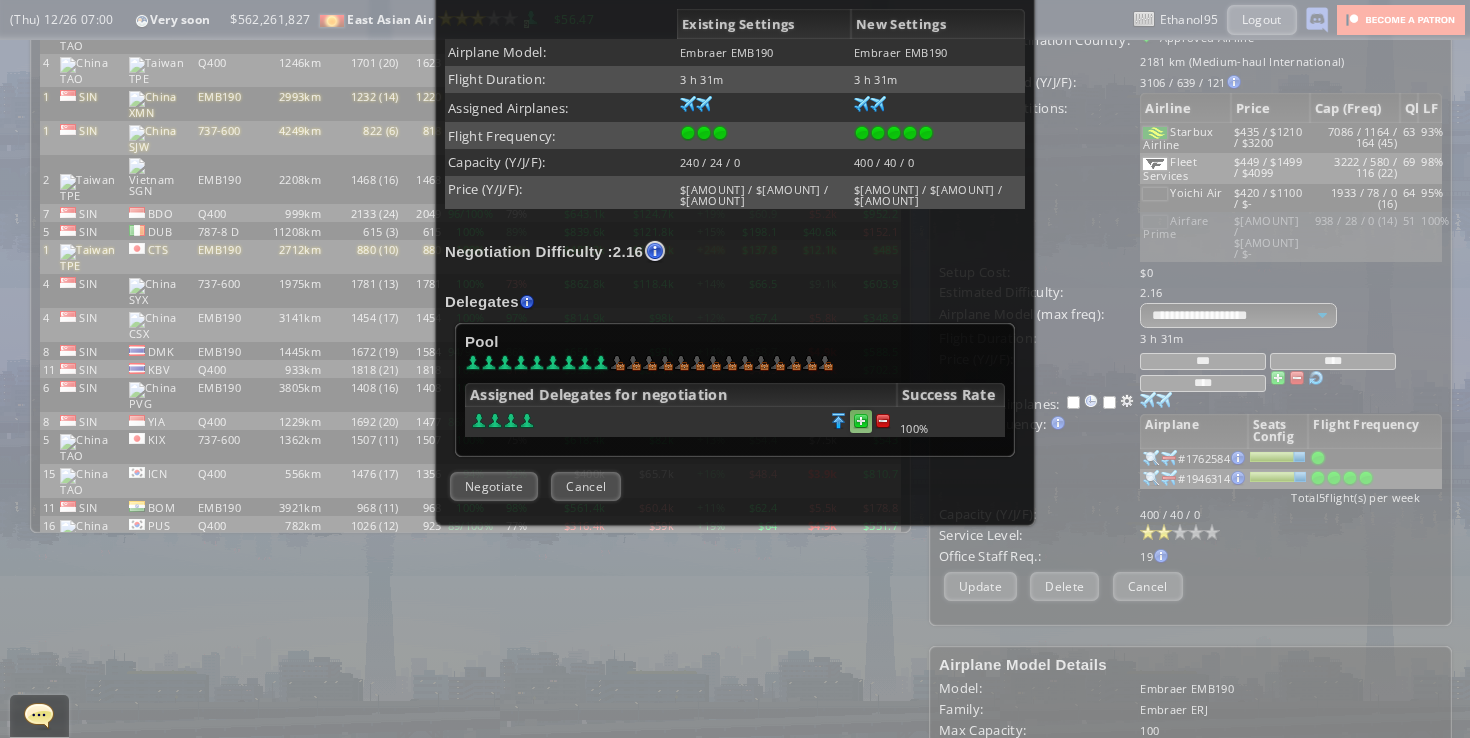 click at bounding box center (861, 421) 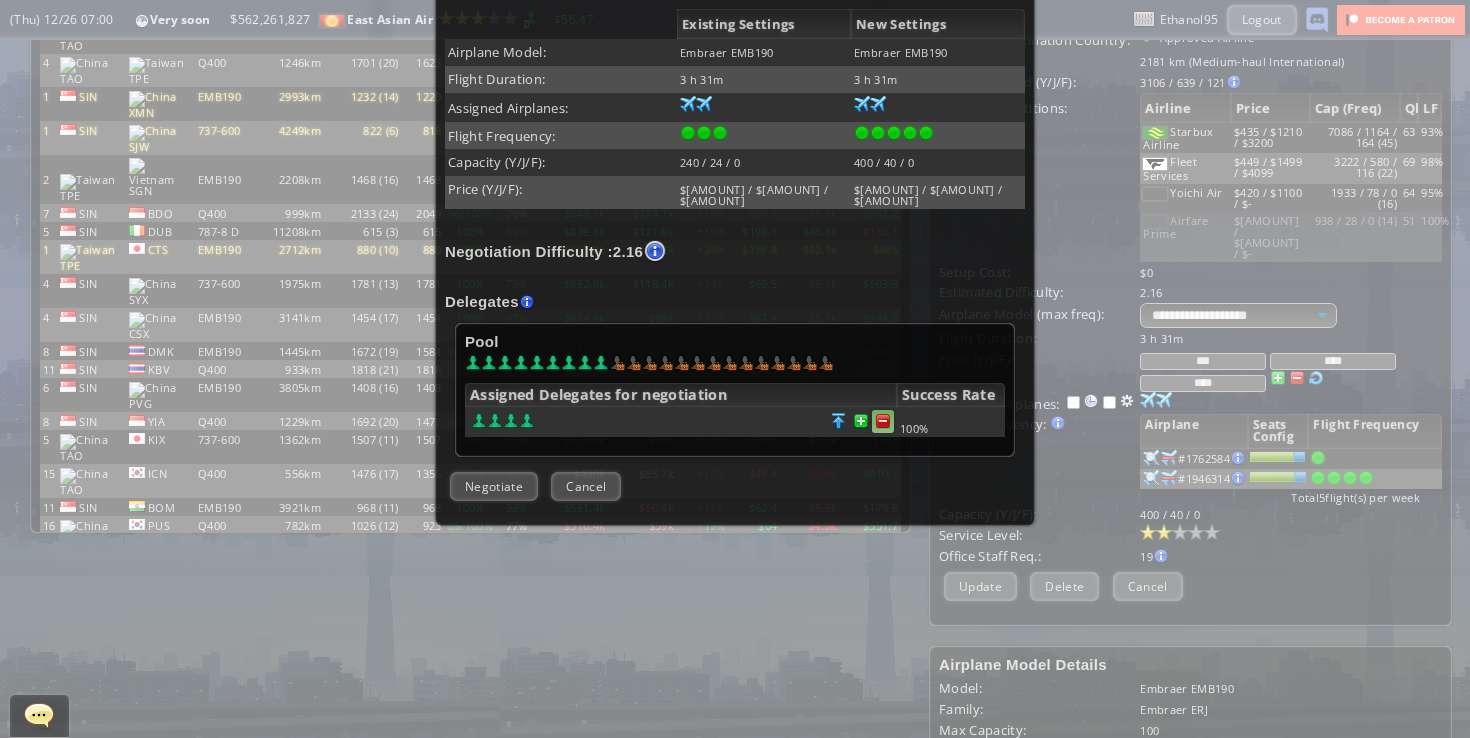 click at bounding box center (883, 421) 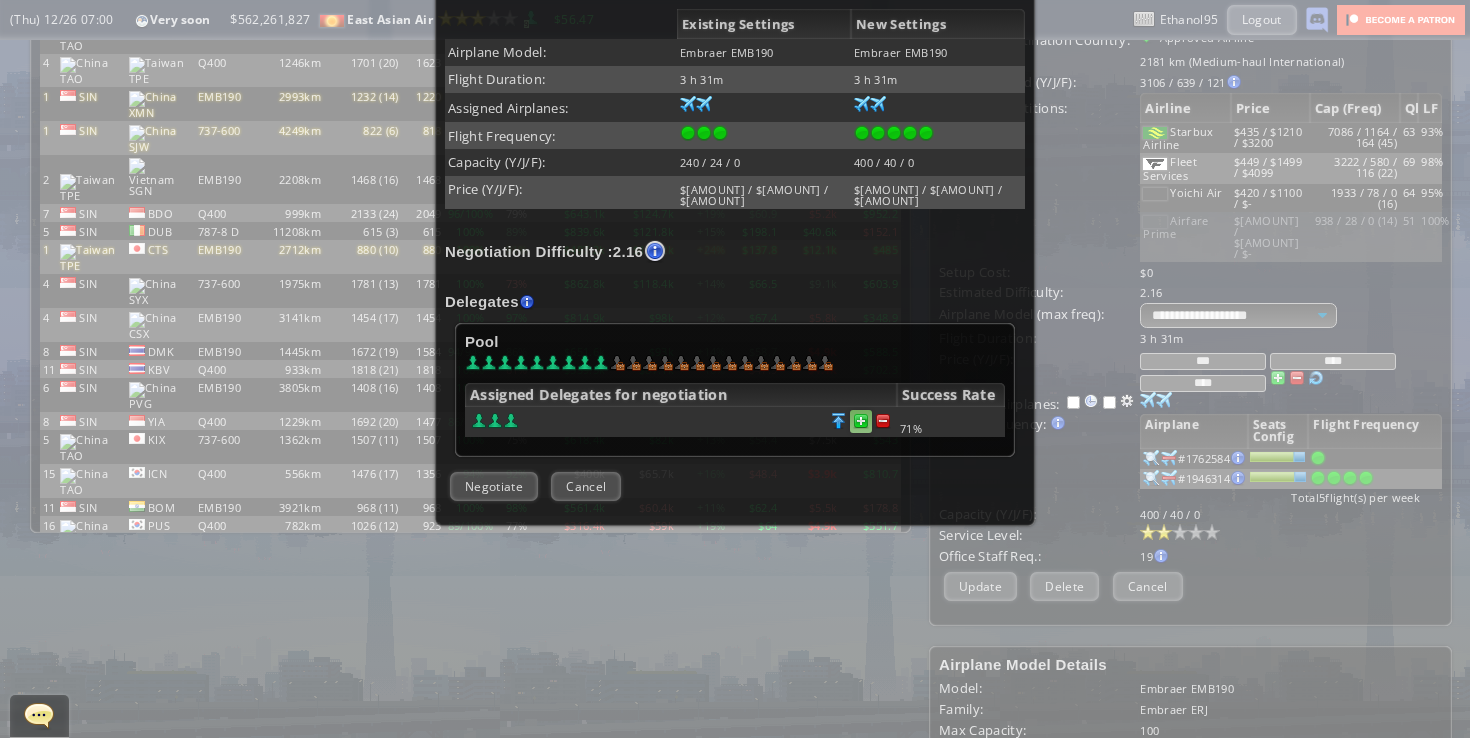 click at bounding box center (883, 421) 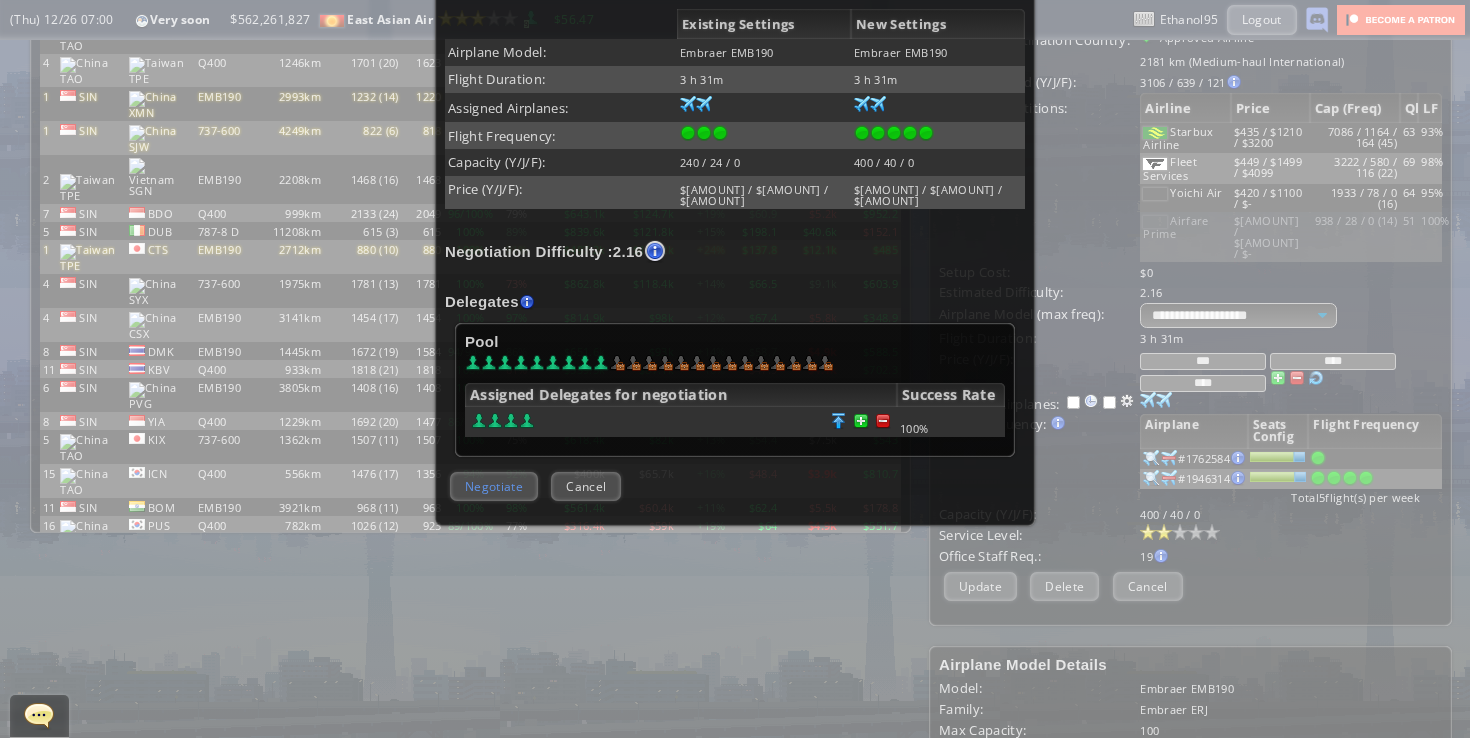 click on "Negotiate" at bounding box center [494, 486] 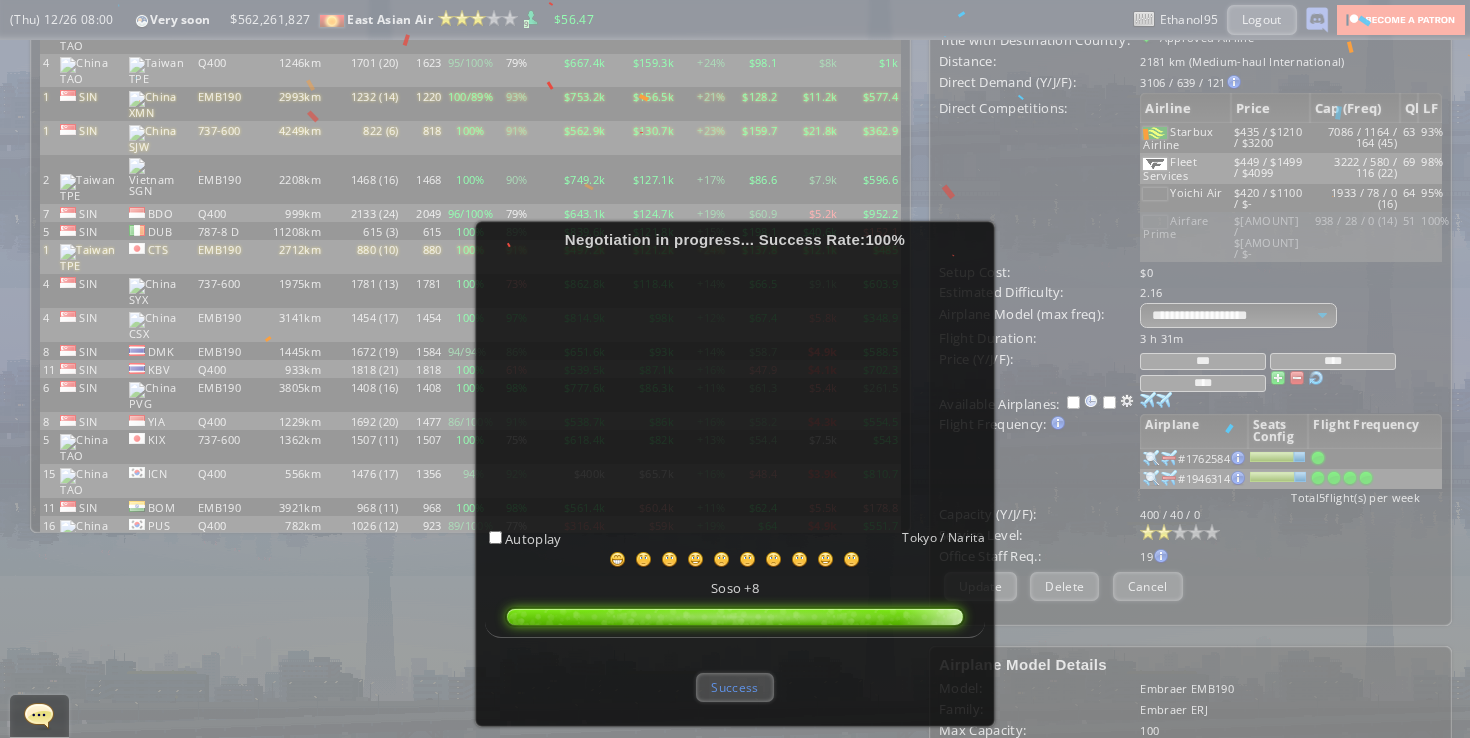 click on "Success" at bounding box center (734, 687) 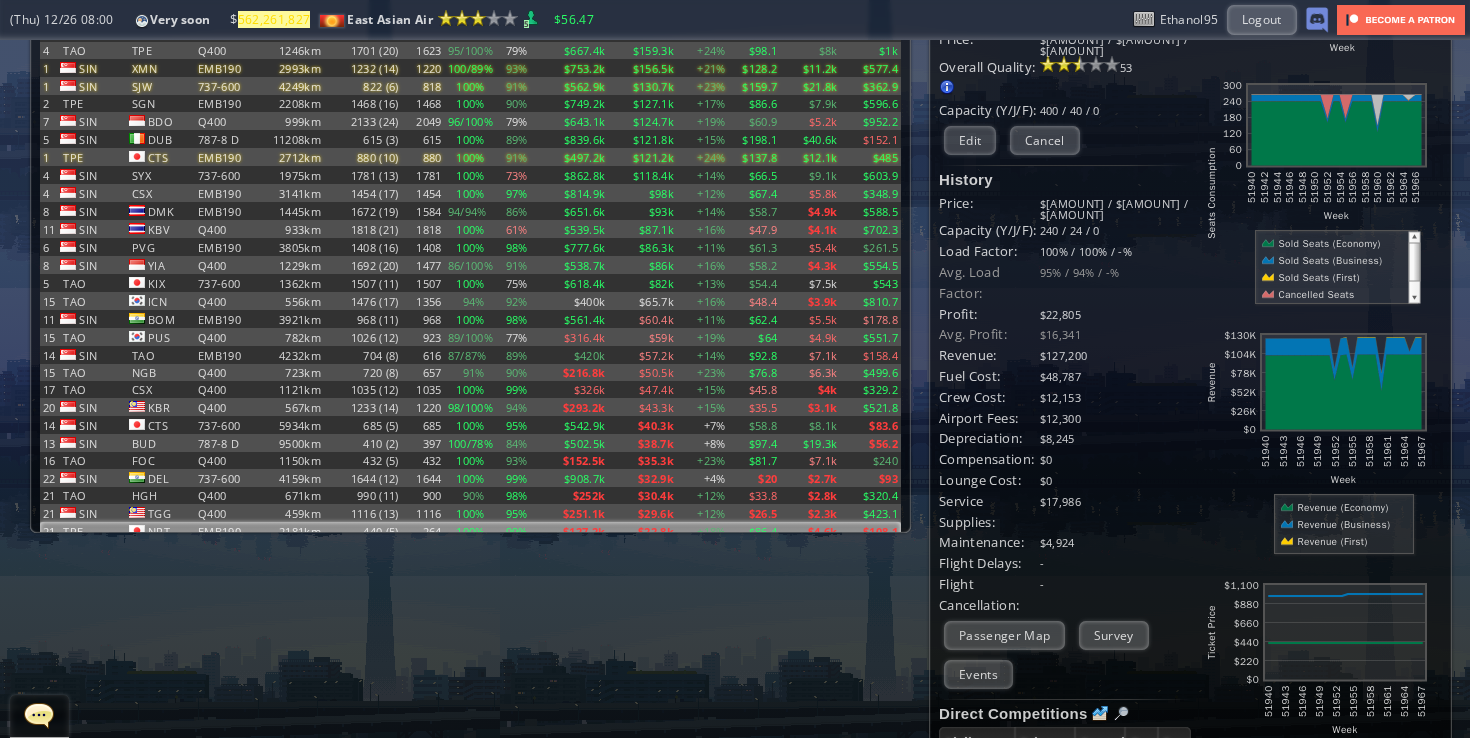 scroll, scrollTop: 0, scrollLeft: 0, axis: both 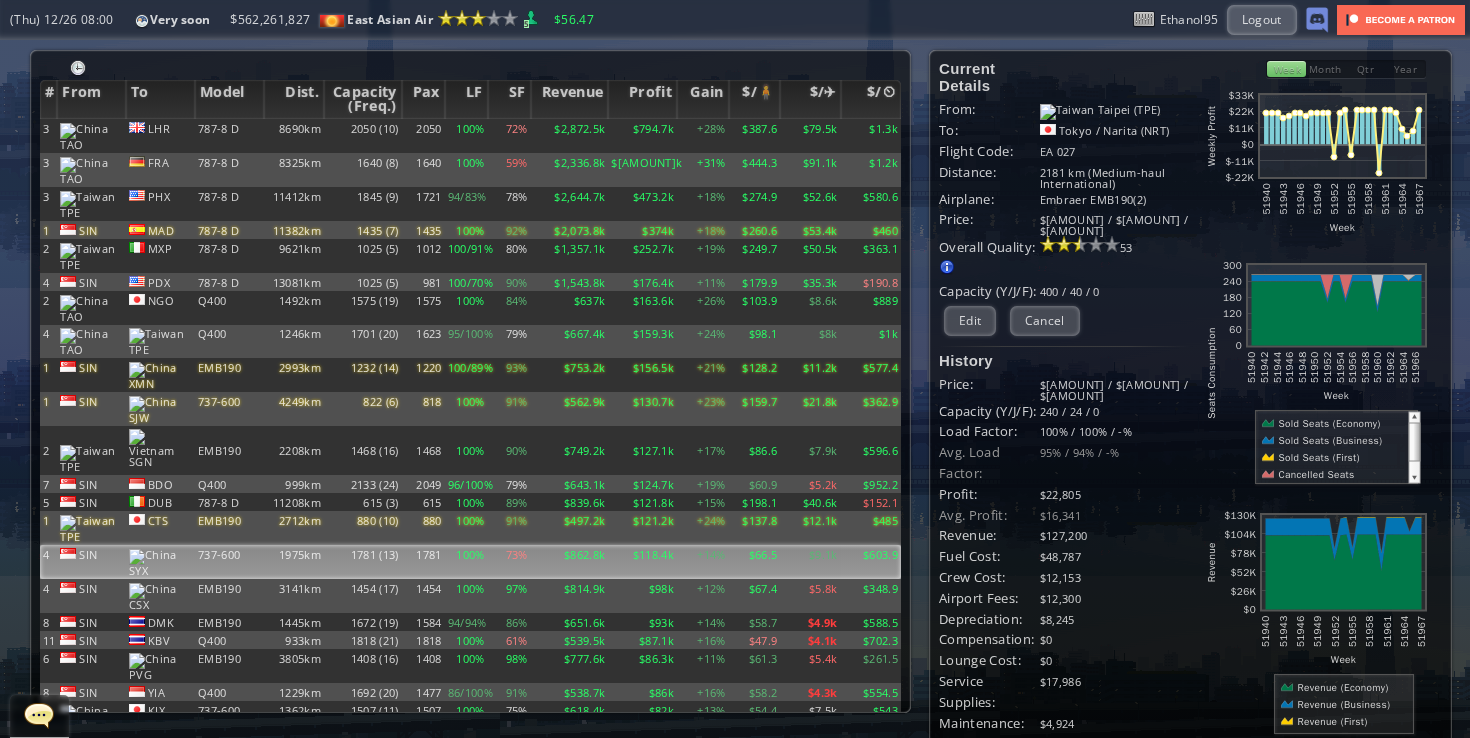 click on "1781" at bounding box center [423, 136] 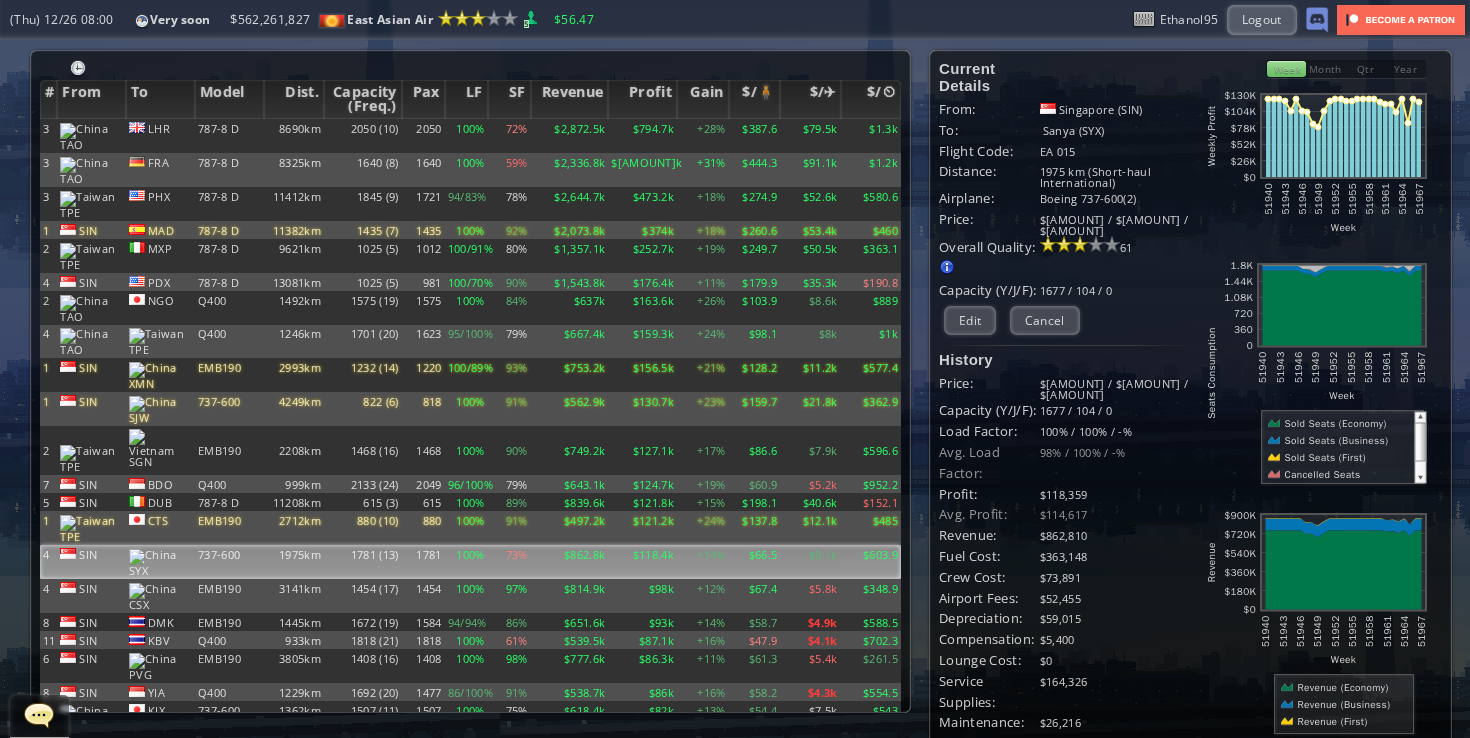 click on "1356" at bounding box center [423, 136] 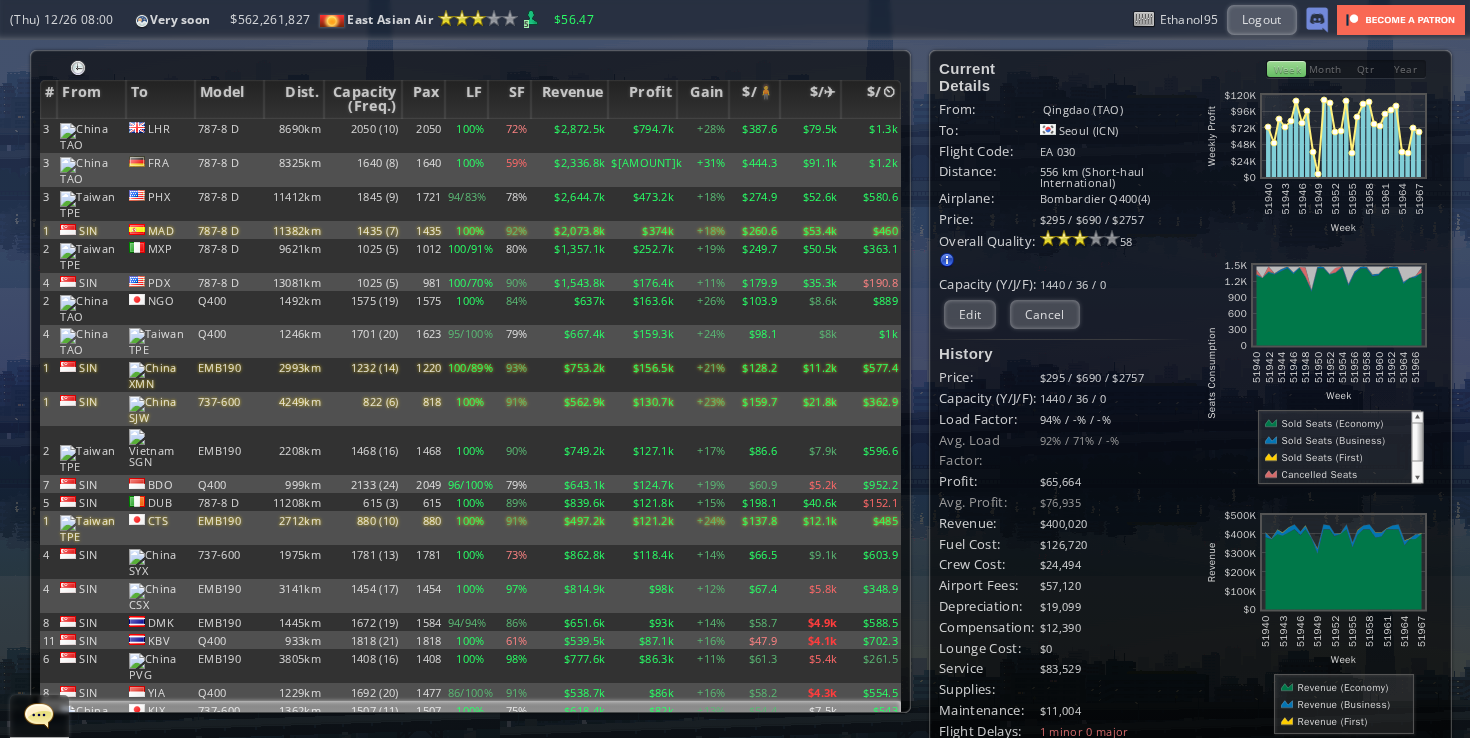 click on "1507" at bounding box center [423, 136] 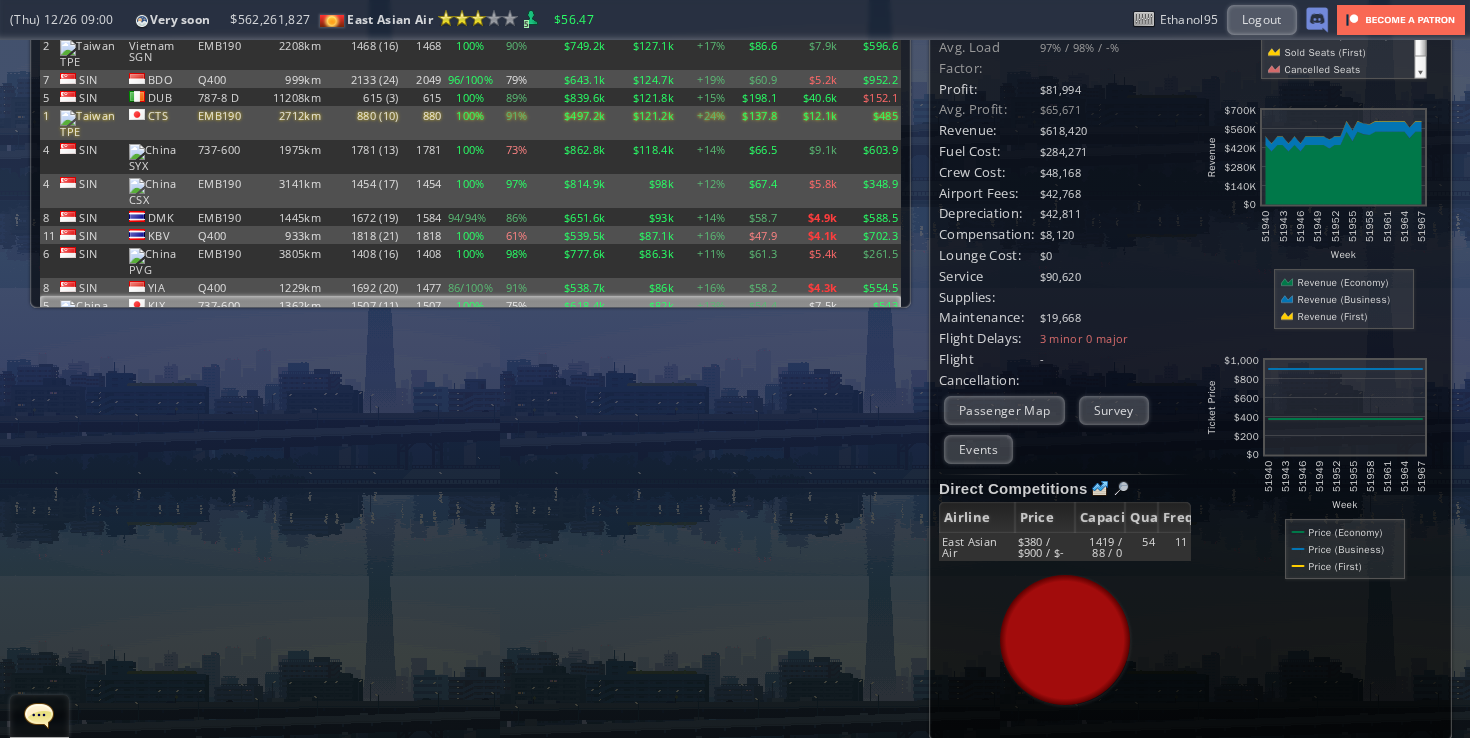 scroll, scrollTop: 0, scrollLeft: 0, axis: both 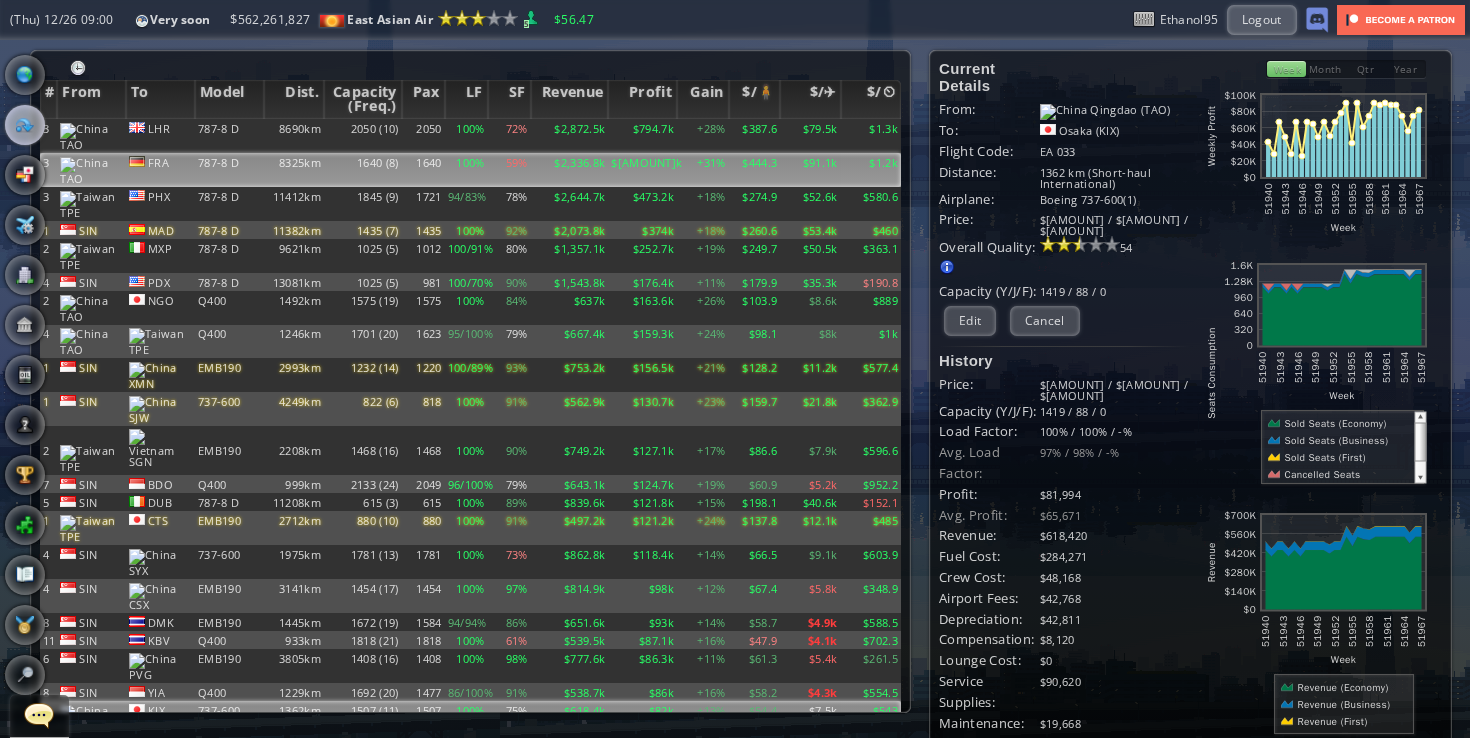 click on "1640 (8)" at bounding box center [362, 136] 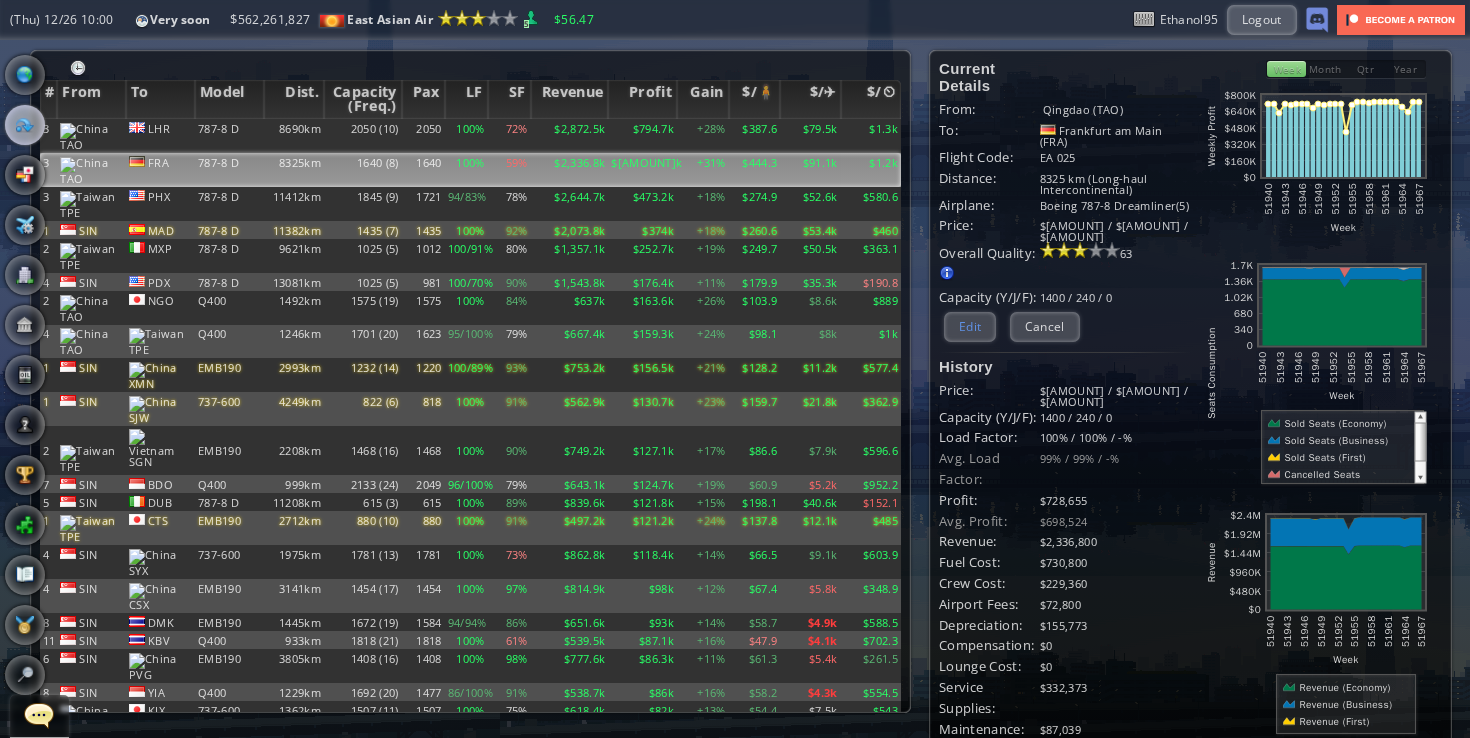 click on "Edit" at bounding box center [970, 326] 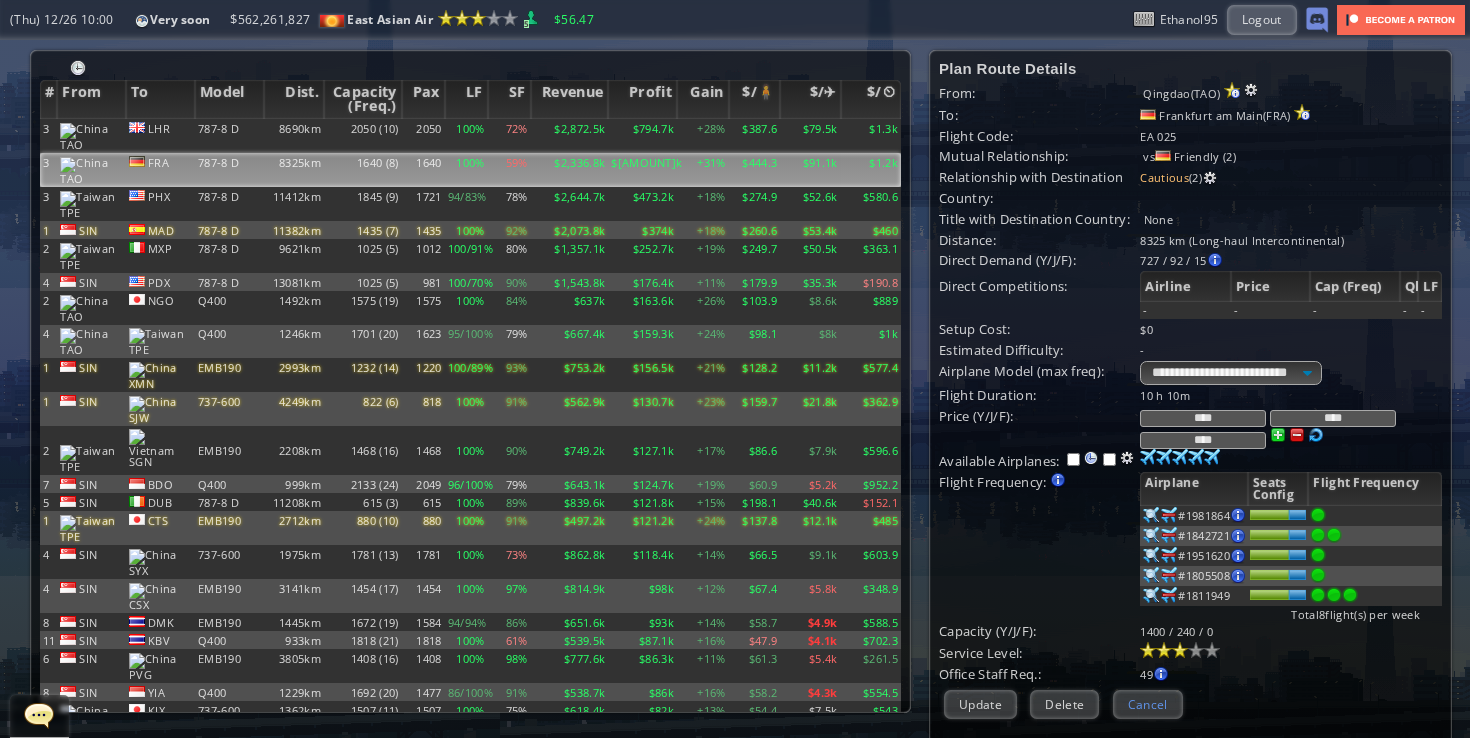 click on "Cancel" at bounding box center (1148, 704) 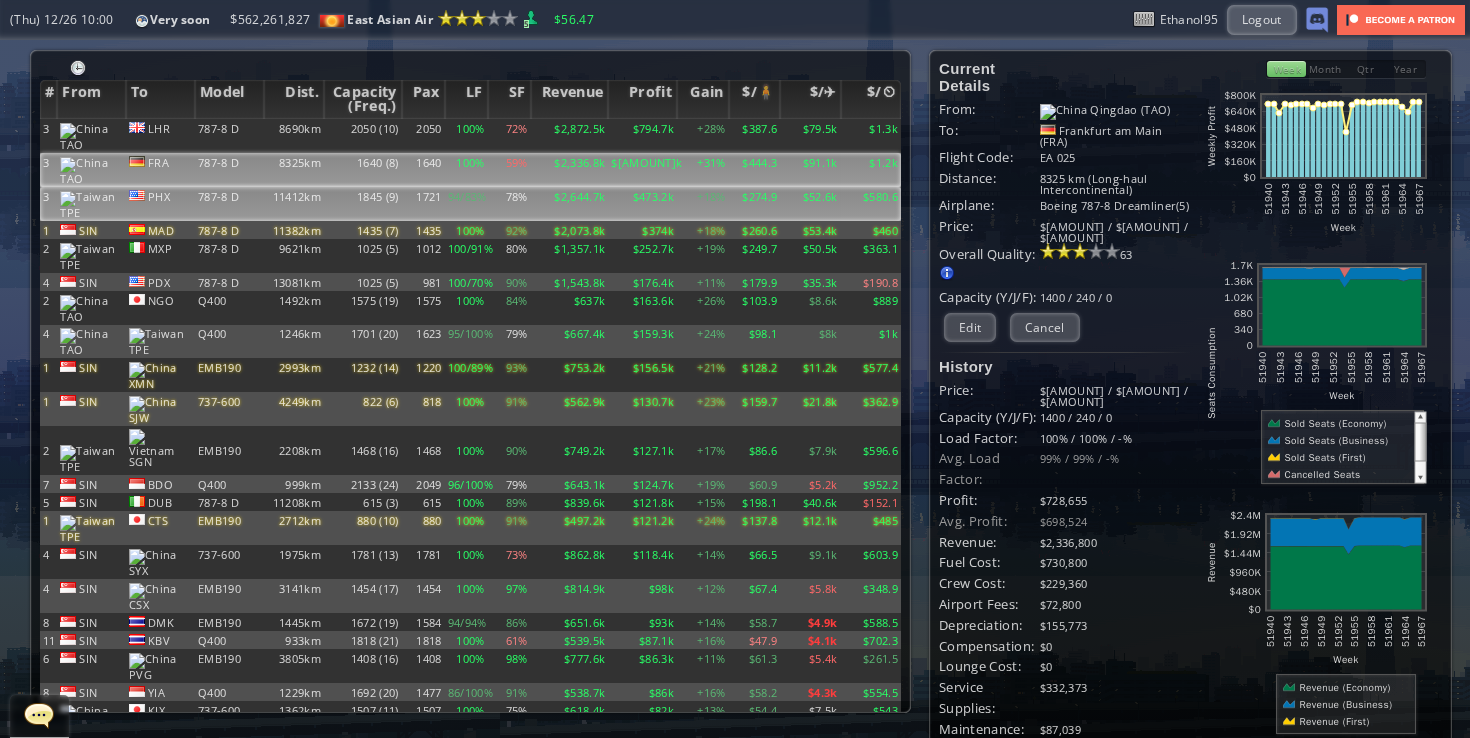 click on "+18%" at bounding box center (703, 136) 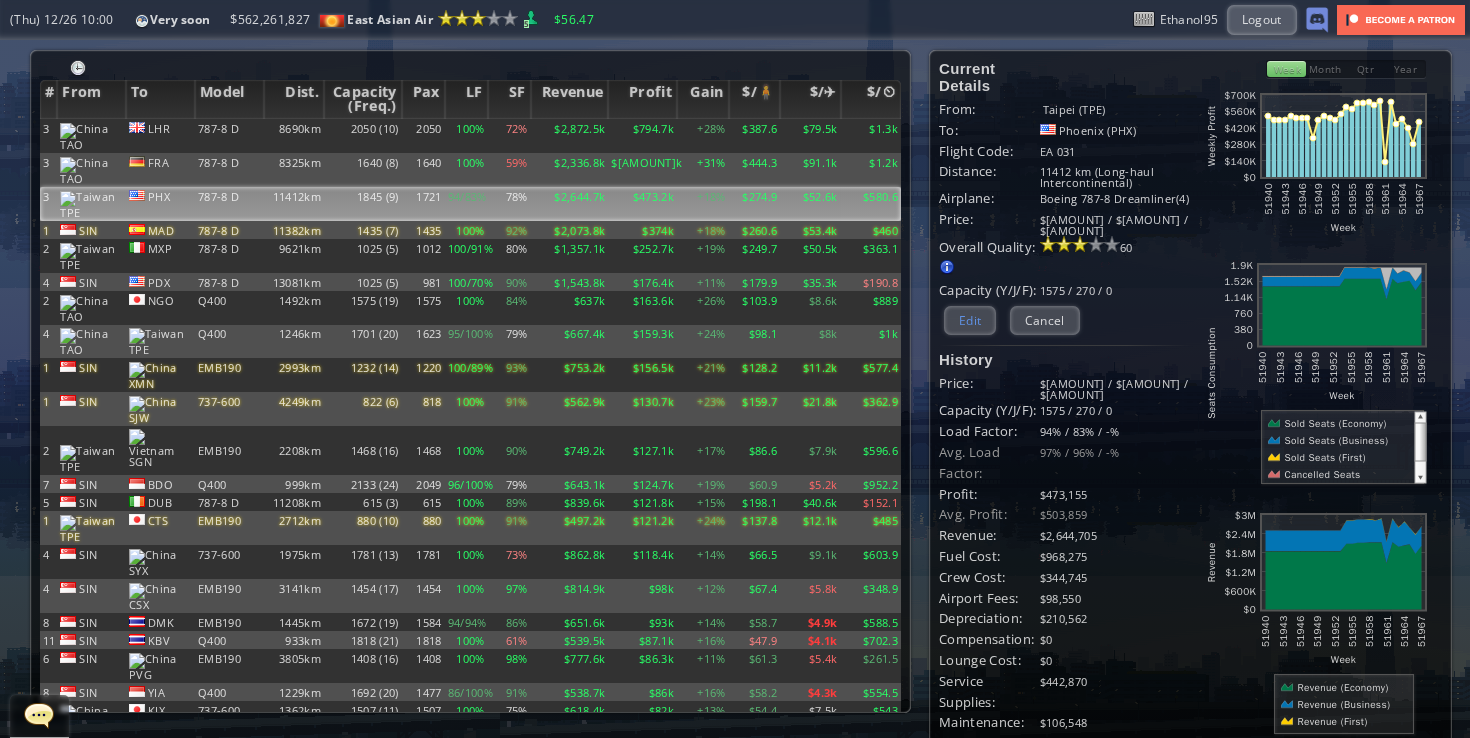 click on "Edit" at bounding box center [970, 320] 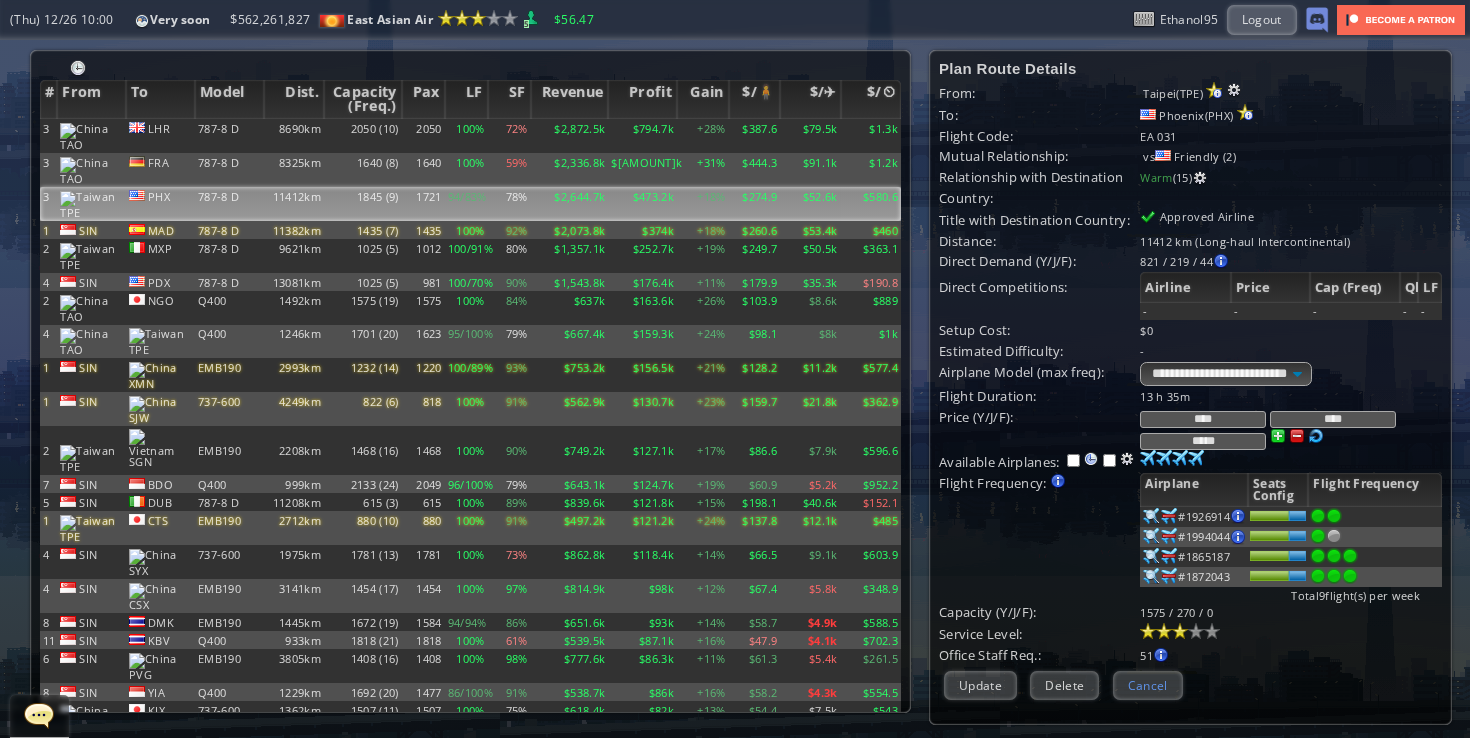 click on "Cancel" at bounding box center [1148, 685] 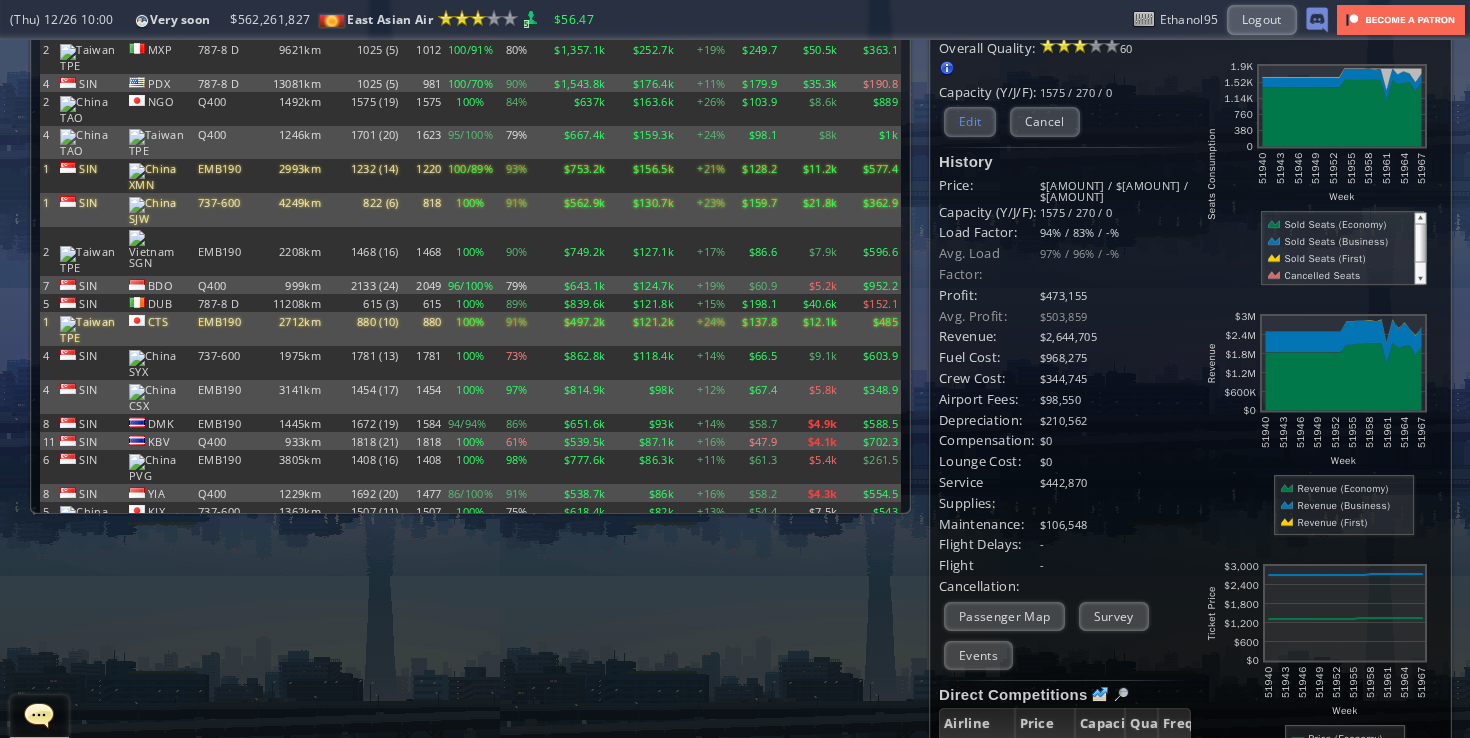 scroll, scrollTop: 0, scrollLeft: 0, axis: both 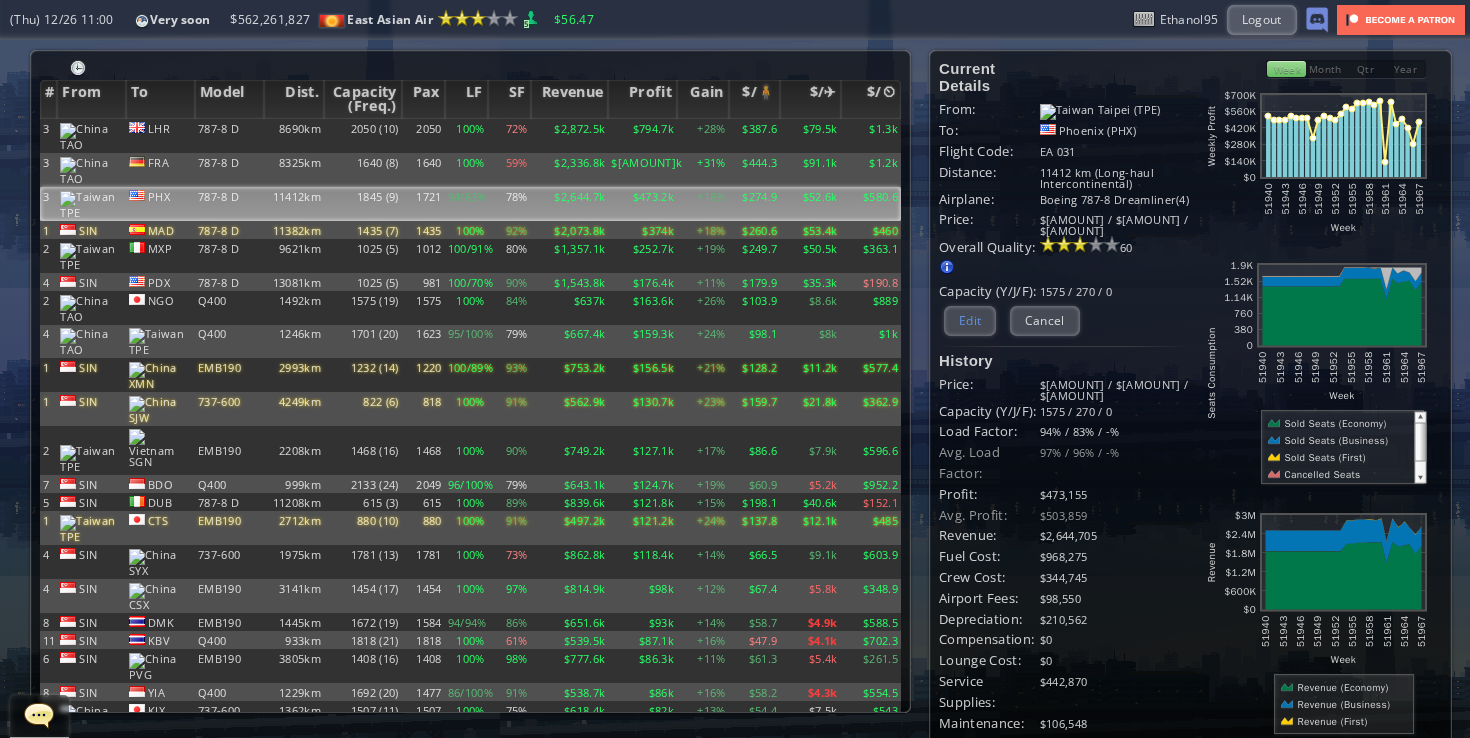 click on "Edit" at bounding box center (970, 320) 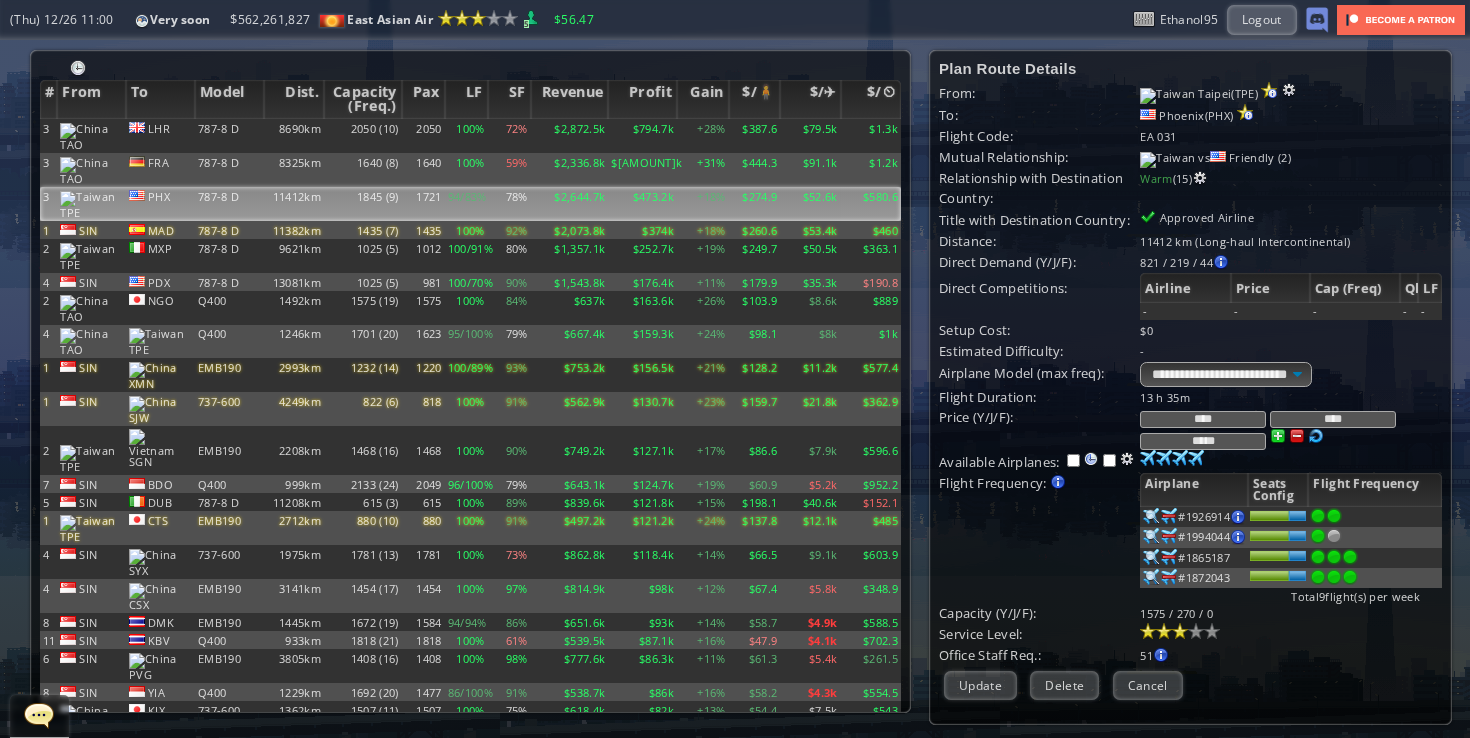 click on "****" at bounding box center (1333, 419) 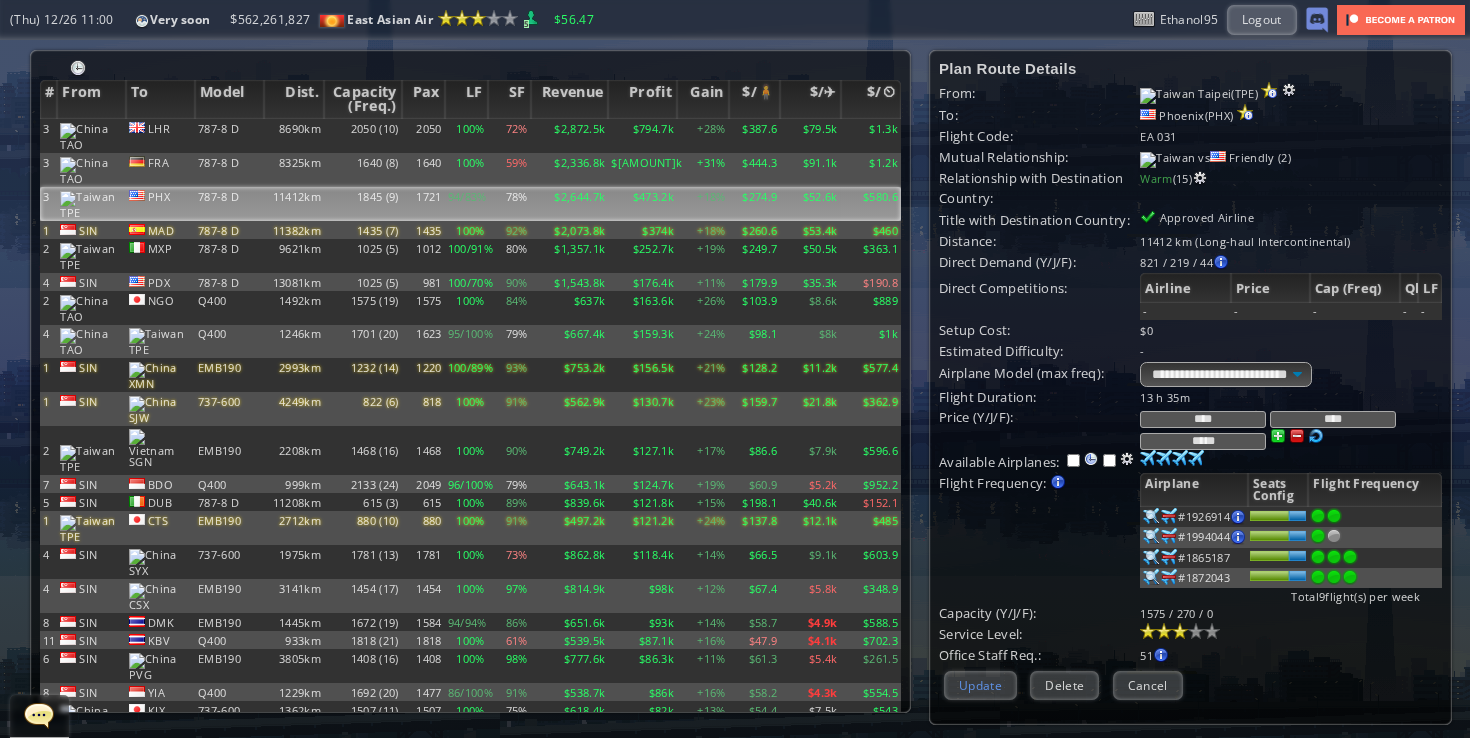 type on "****" 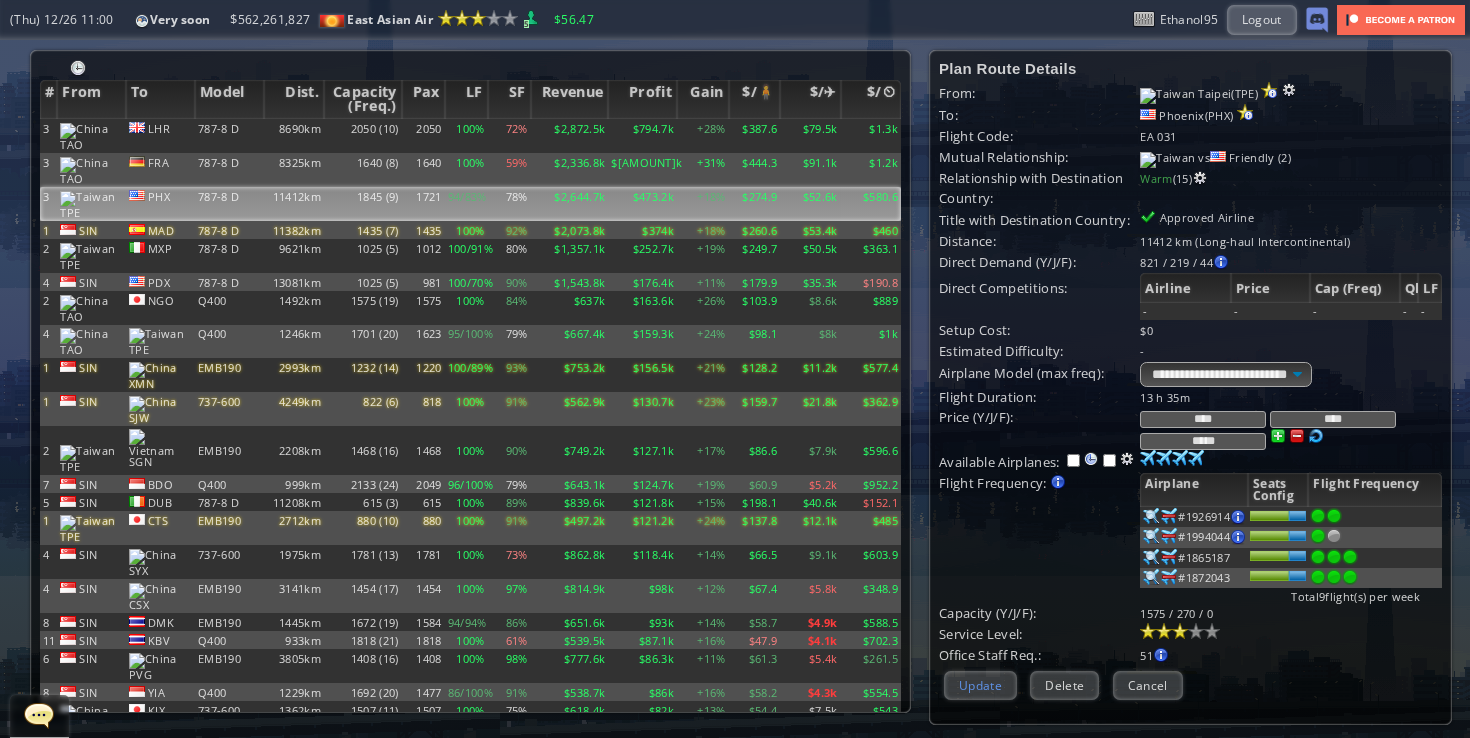click on "Update" at bounding box center (980, 685) 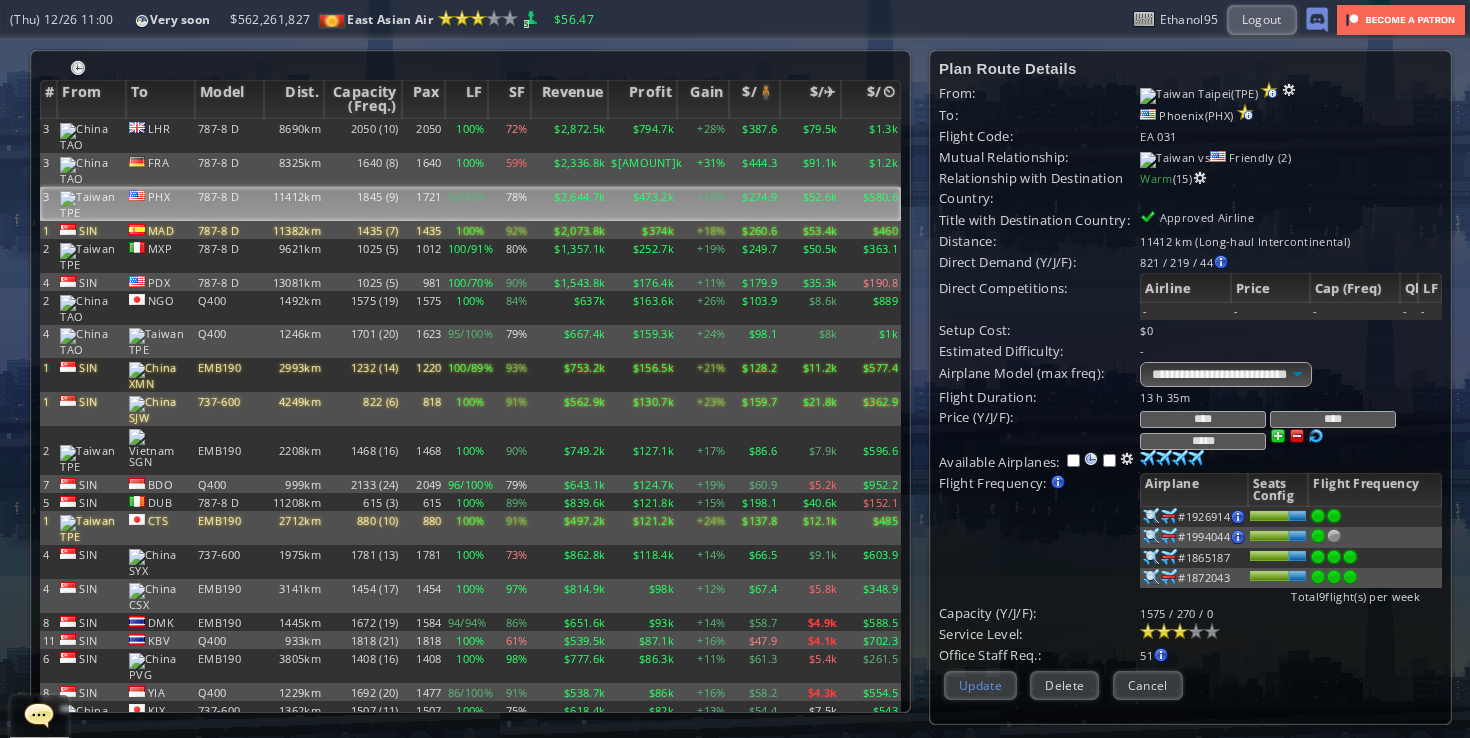 scroll, scrollTop: 134, scrollLeft: 0, axis: vertical 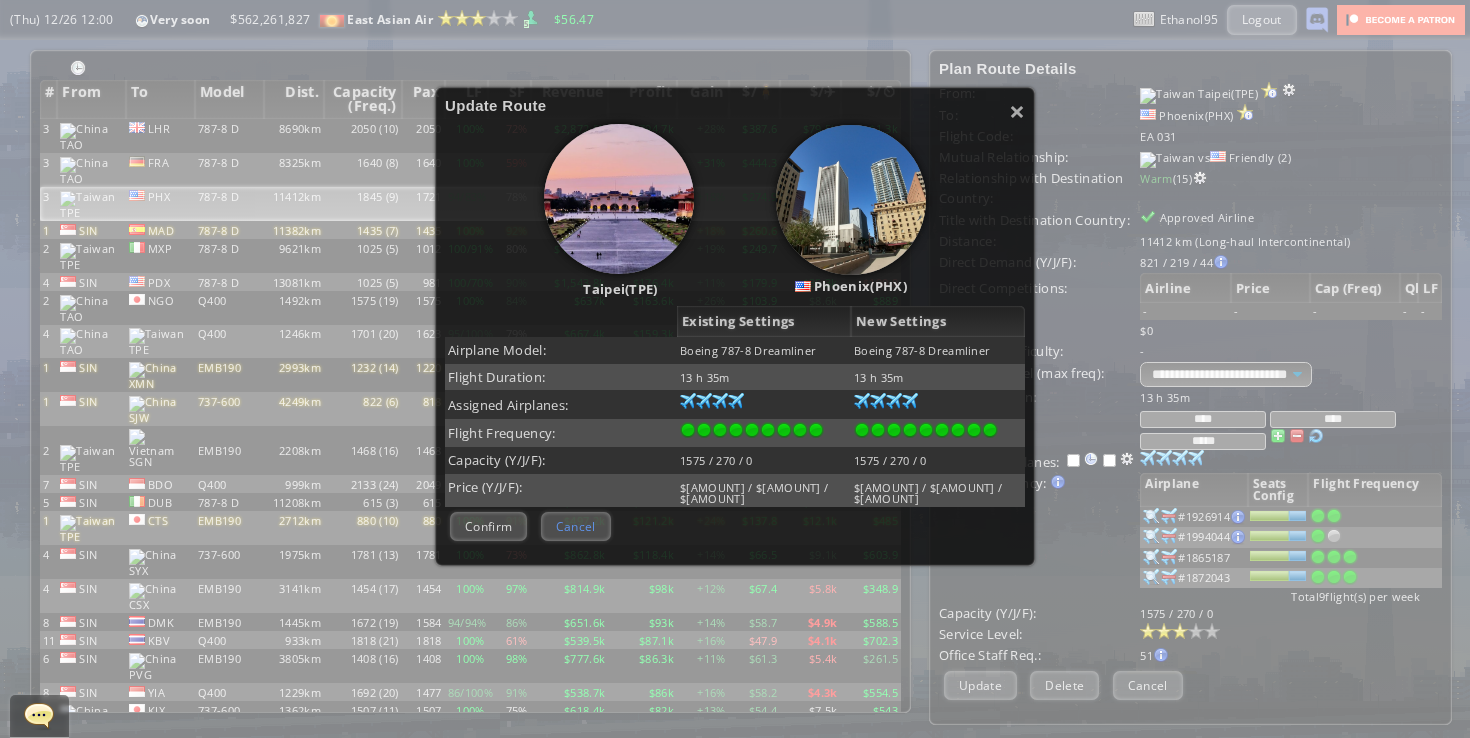 click on "Cancel" at bounding box center [576, 526] 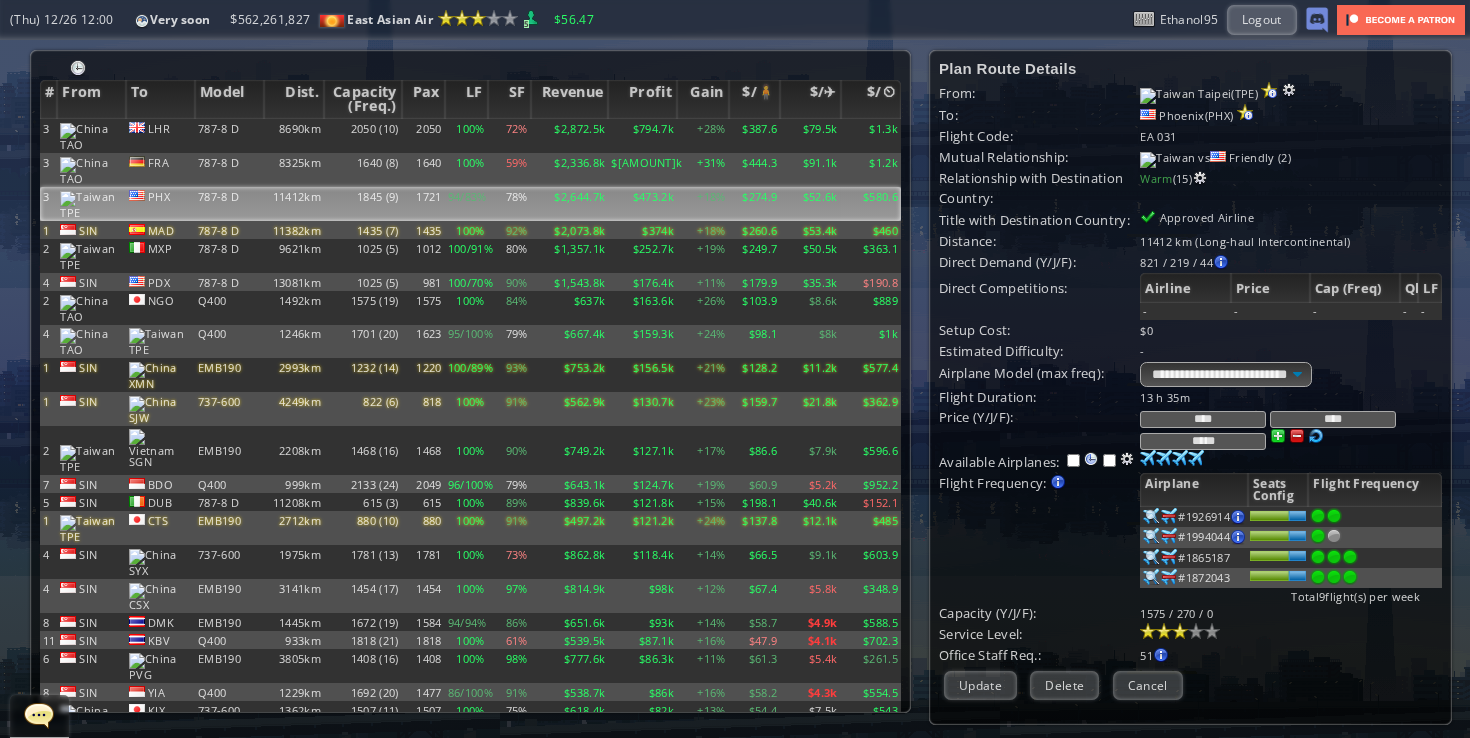 click on "****" at bounding box center (1203, 419) 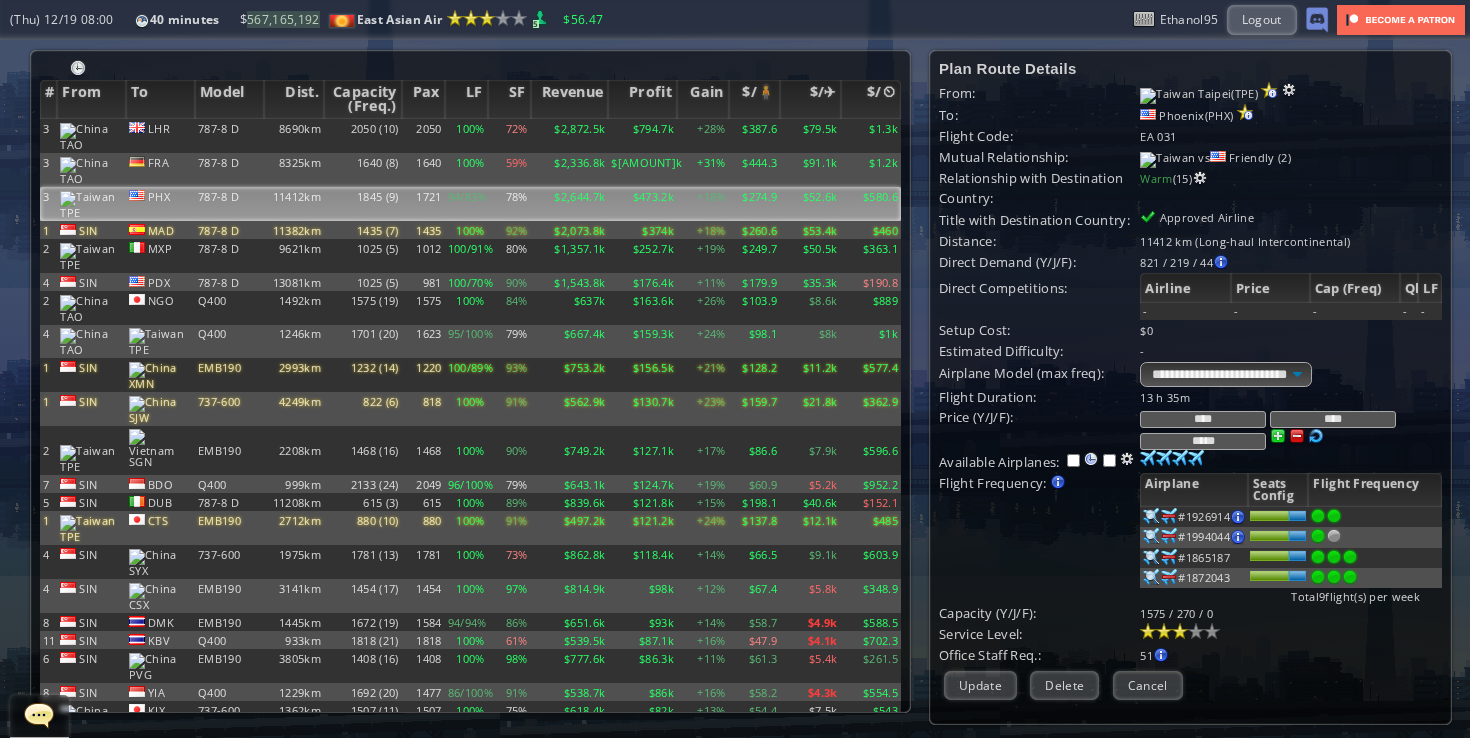 click on "****" at bounding box center [1203, 419] 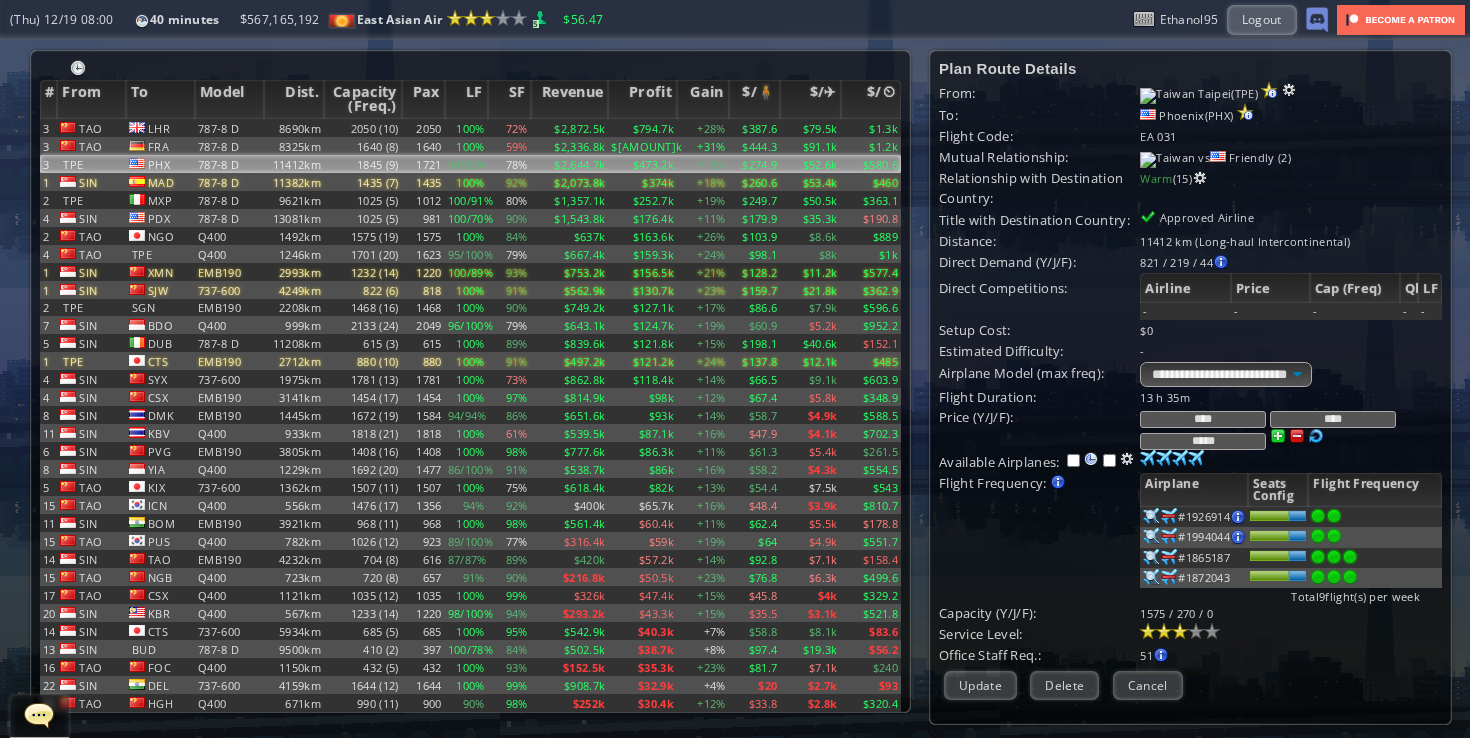 type on "****" 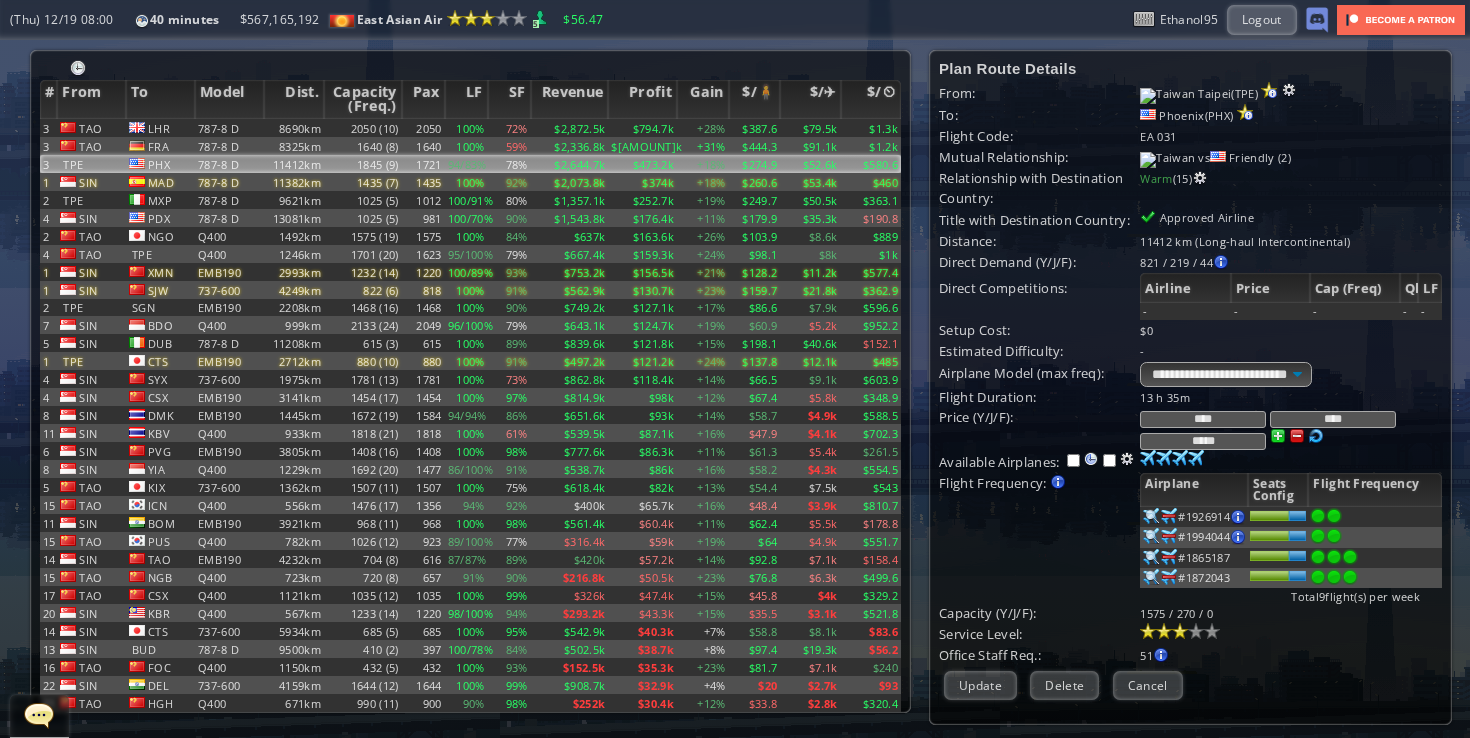 click at bounding box center (1334, 516) 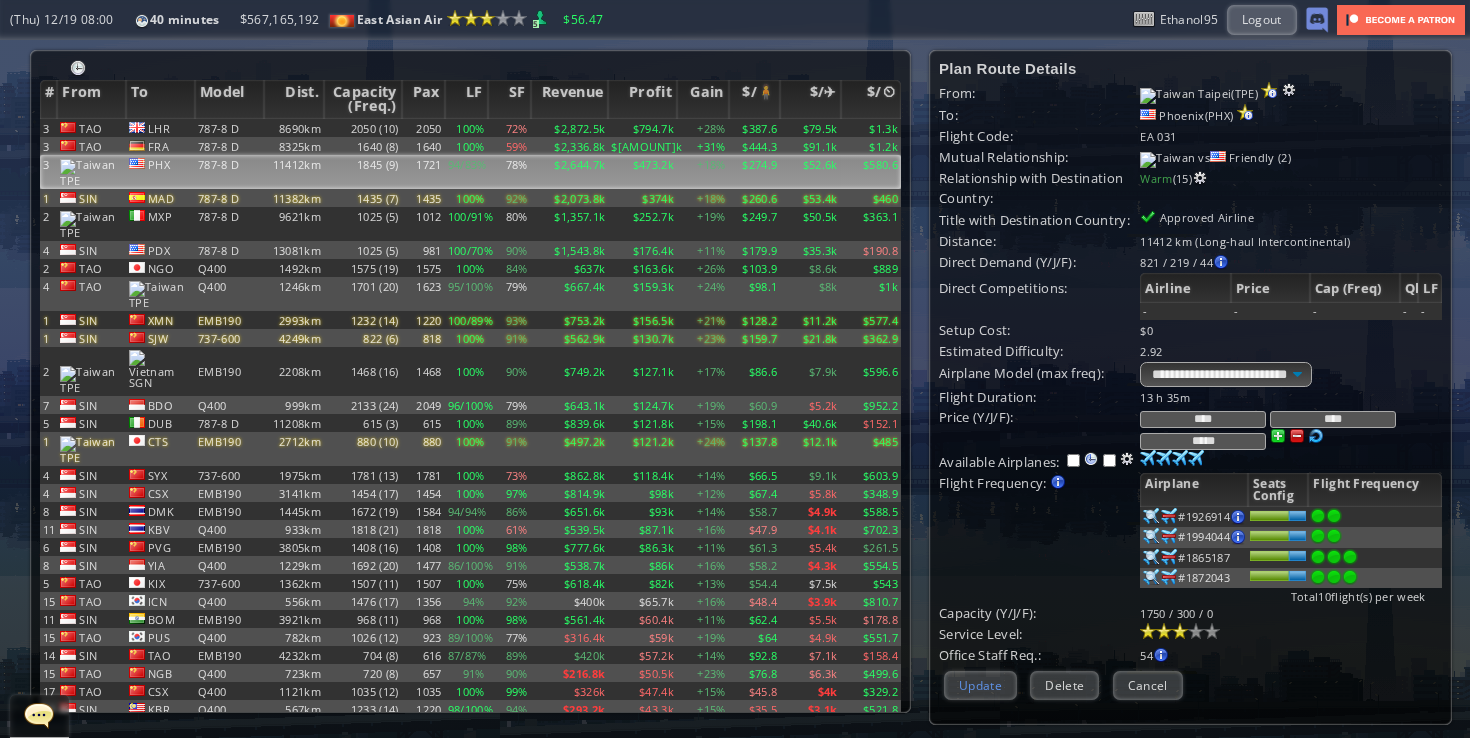 click on "Update" at bounding box center [980, 685] 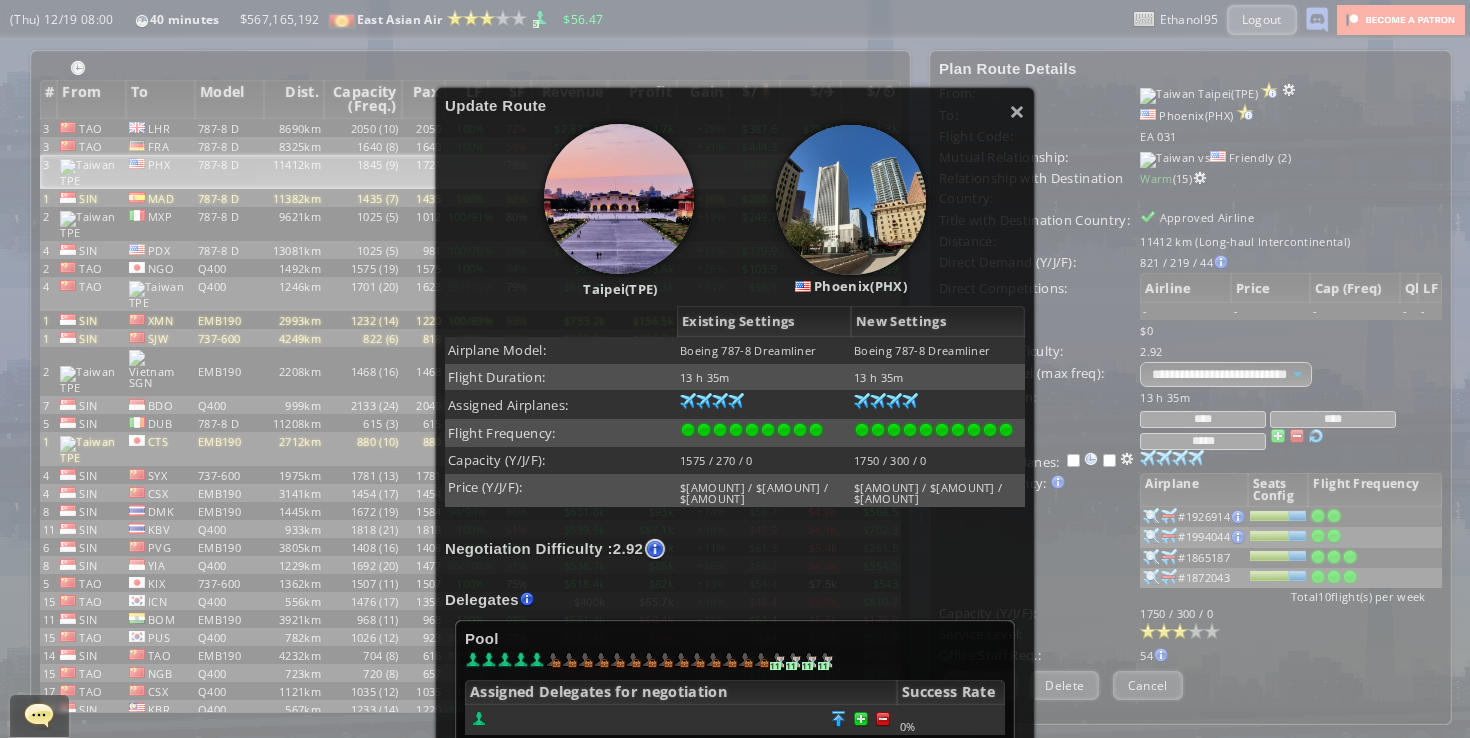 scroll, scrollTop: 416, scrollLeft: 0, axis: vertical 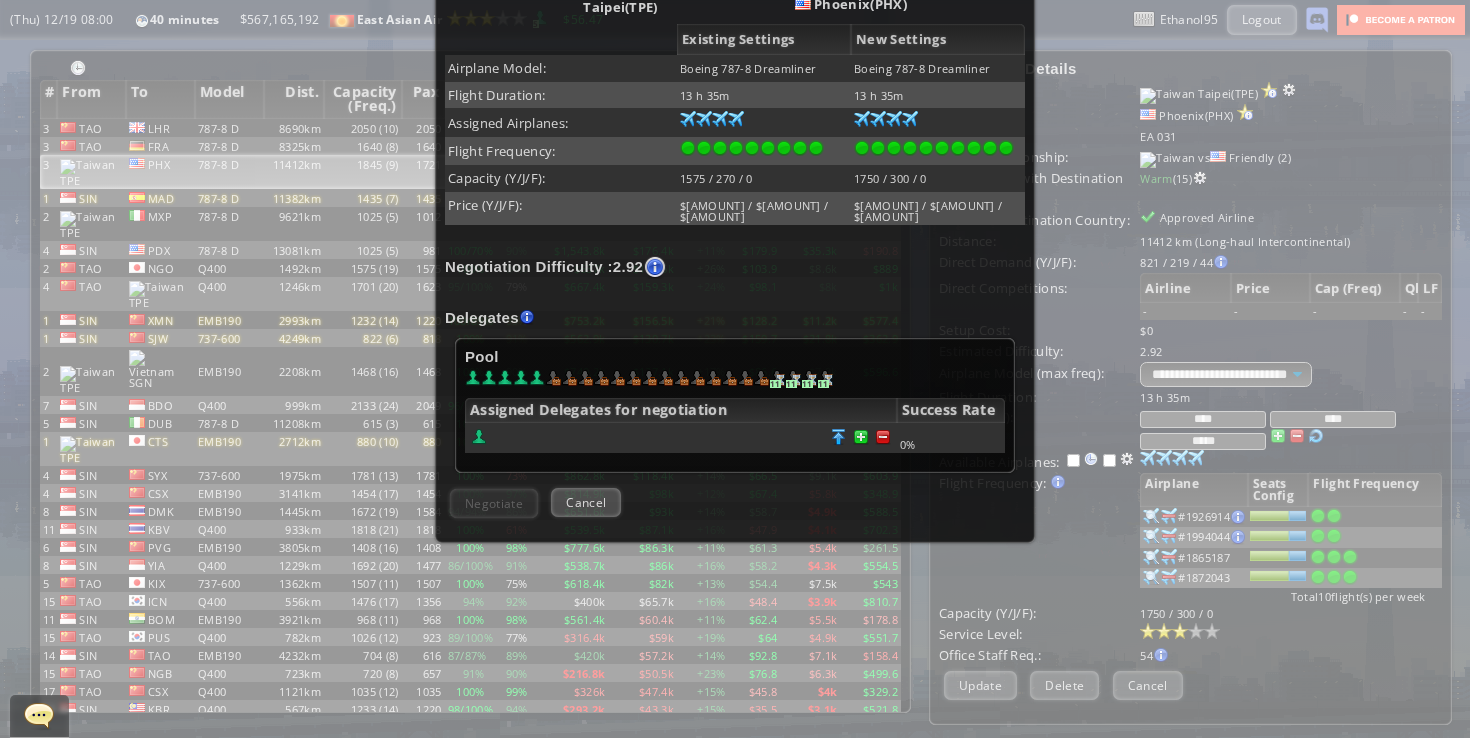 click at bounding box center (681, 436) 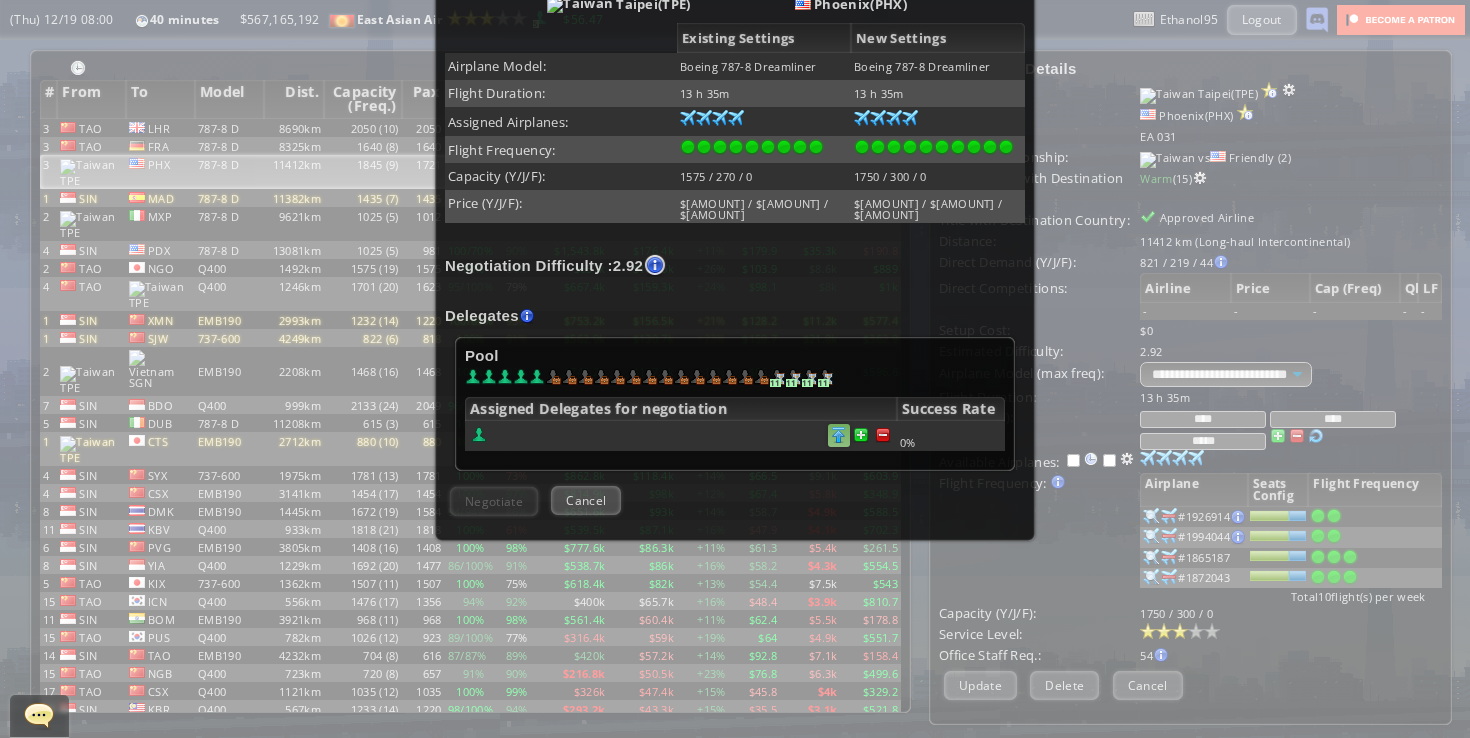 click at bounding box center [883, 435] 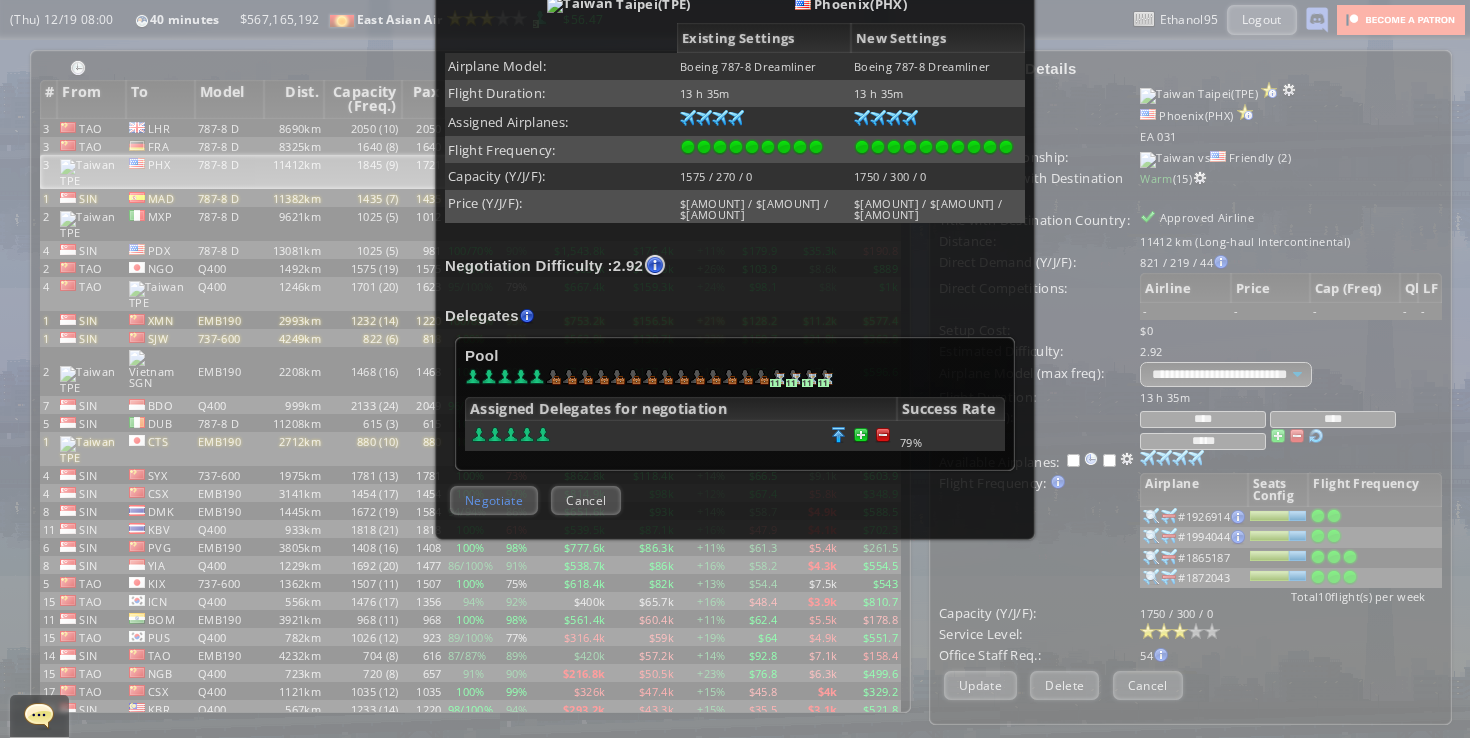 click on "Negotiate" at bounding box center [494, 500] 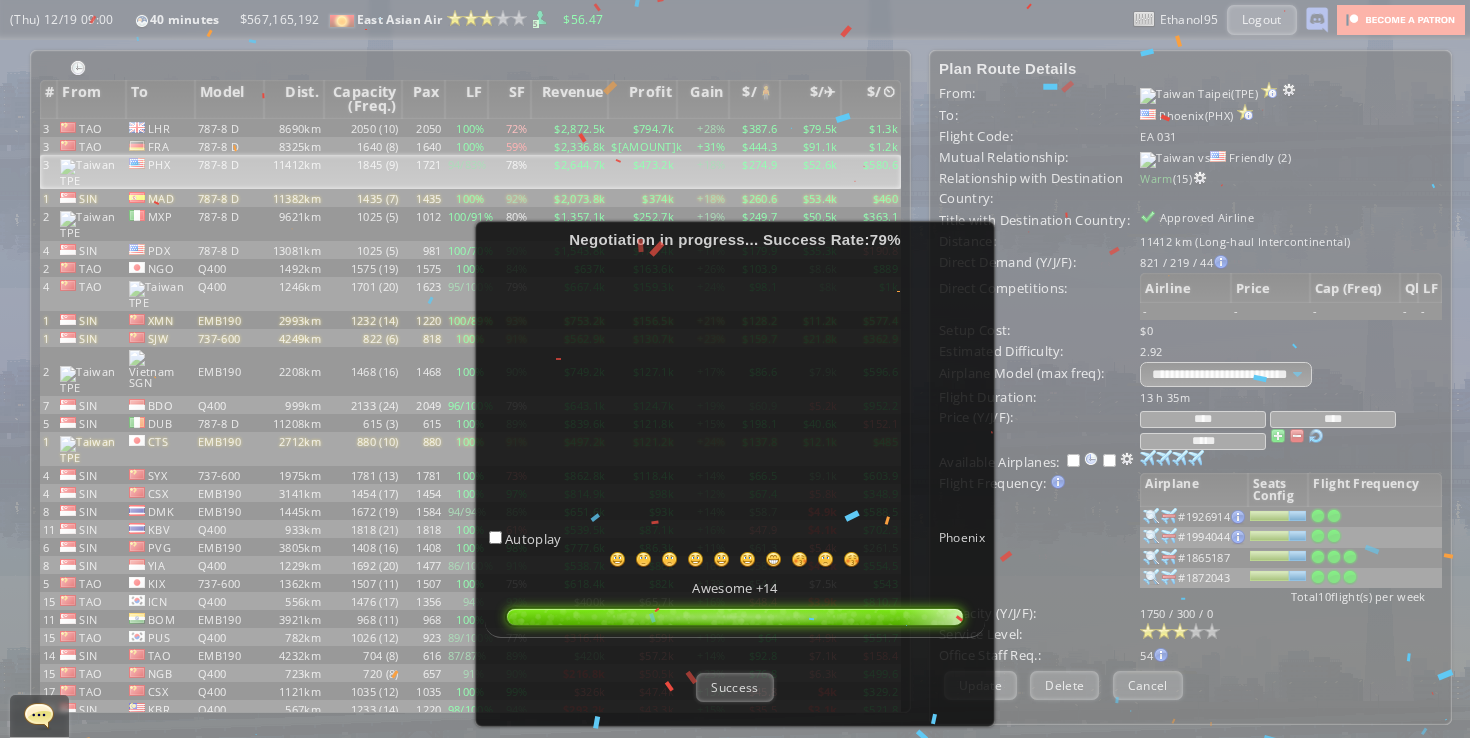 click on "Success" at bounding box center (734, 687) 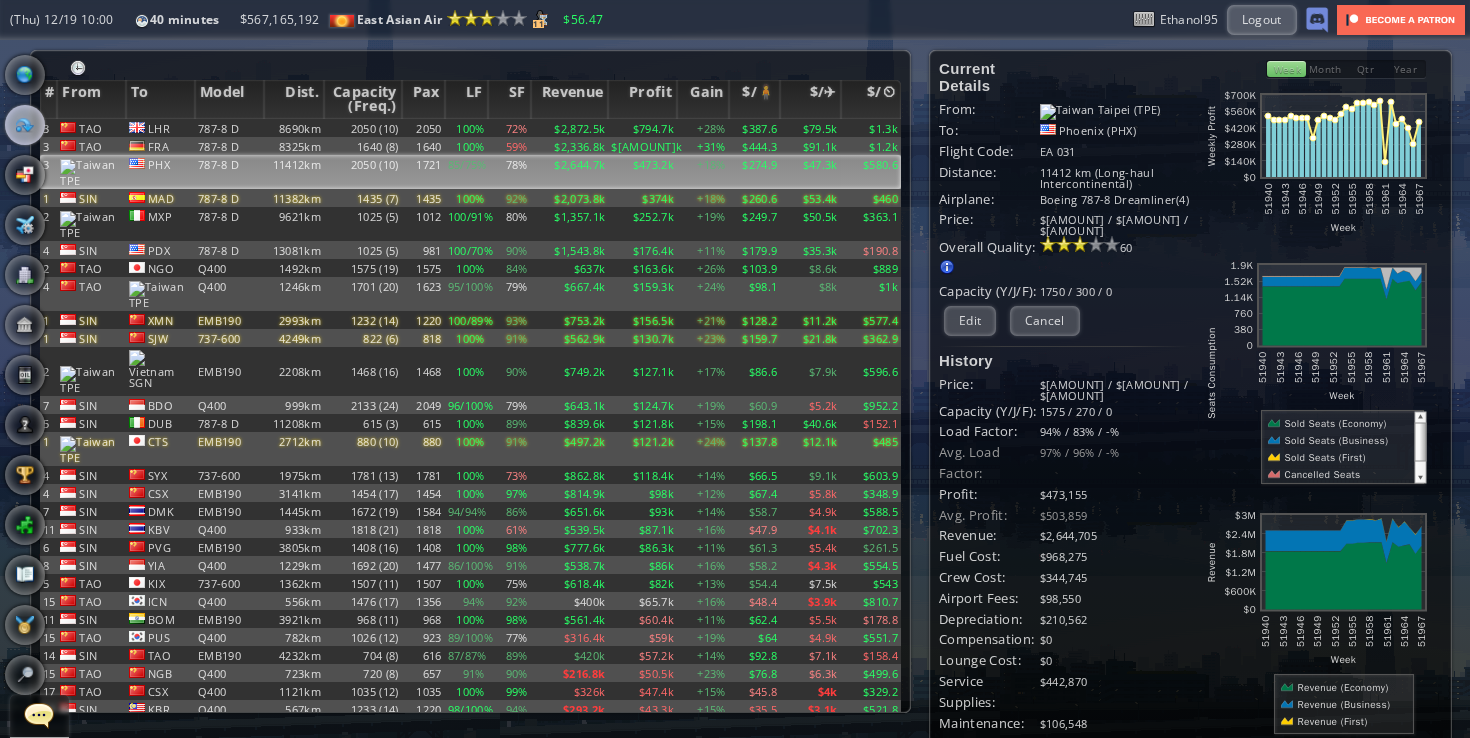 click on "World Map" at bounding box center [25, 75] 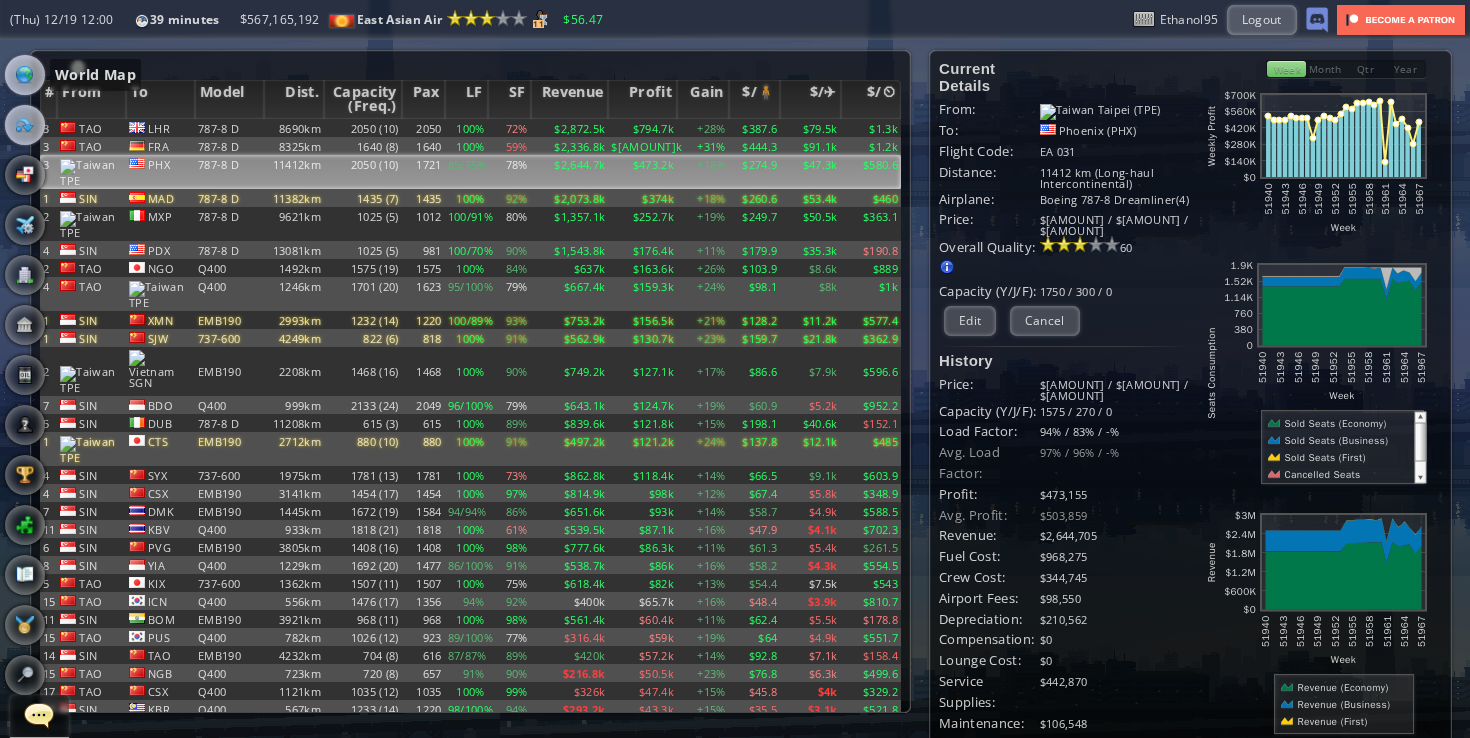 click at bounding box center (25, 75) 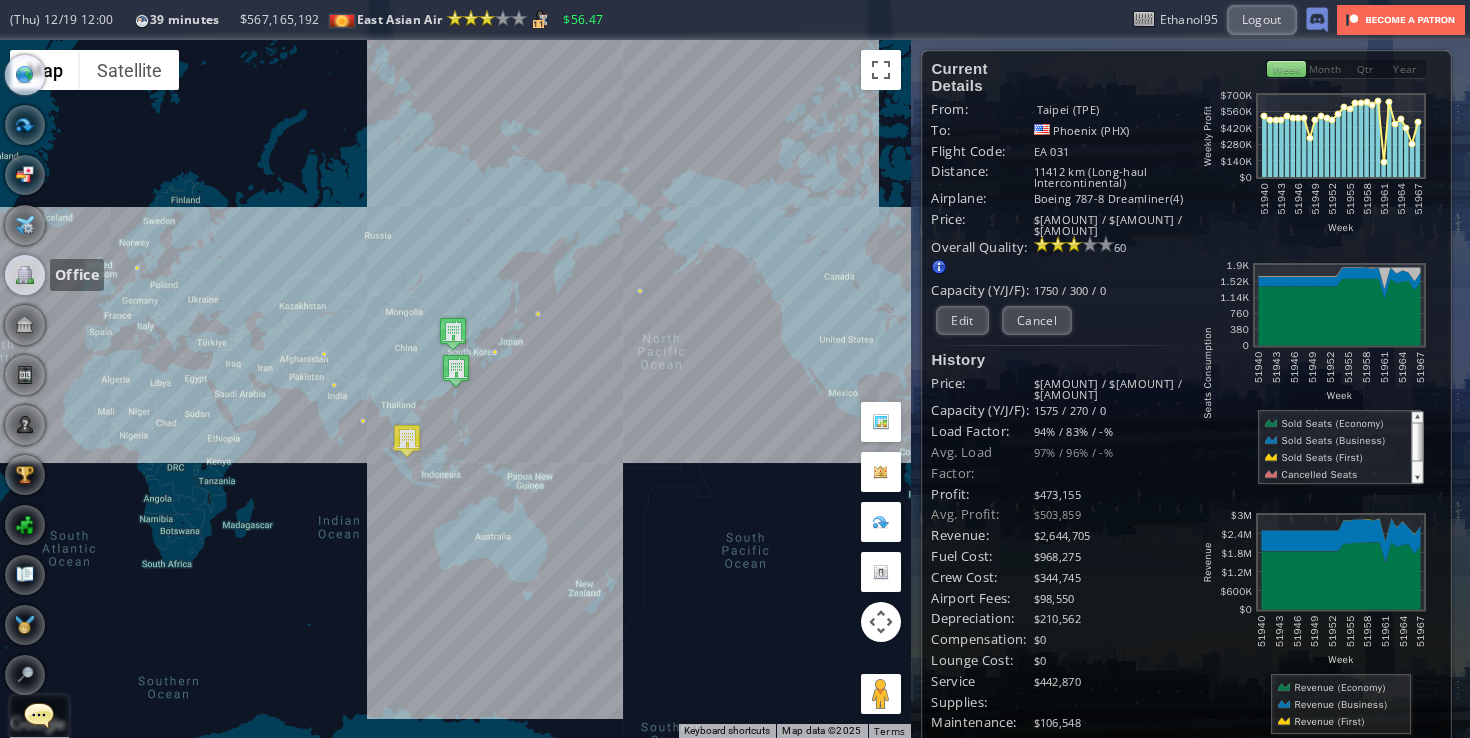 click at bounding box center (25, 275) 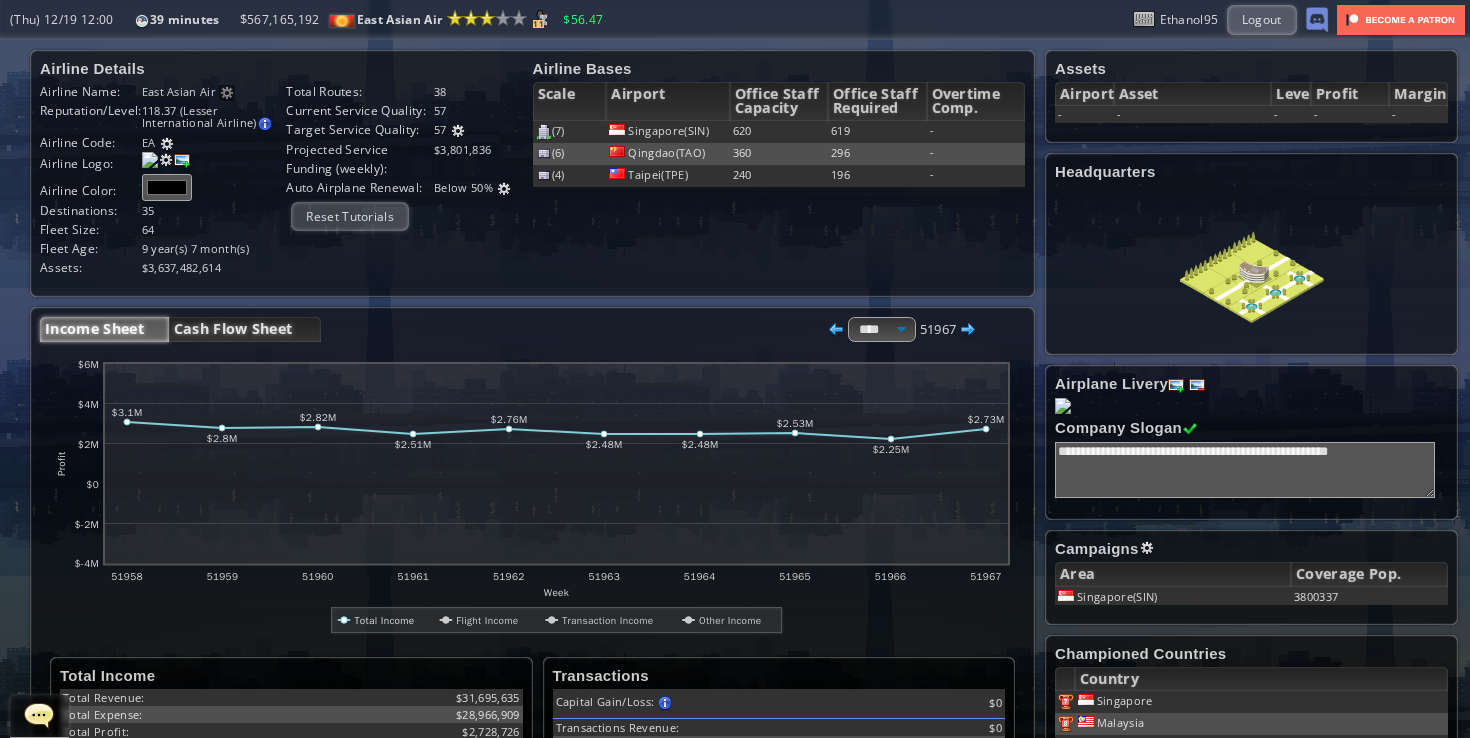 click on "Cash Flow Sheet" at bounding box center (245, 329) 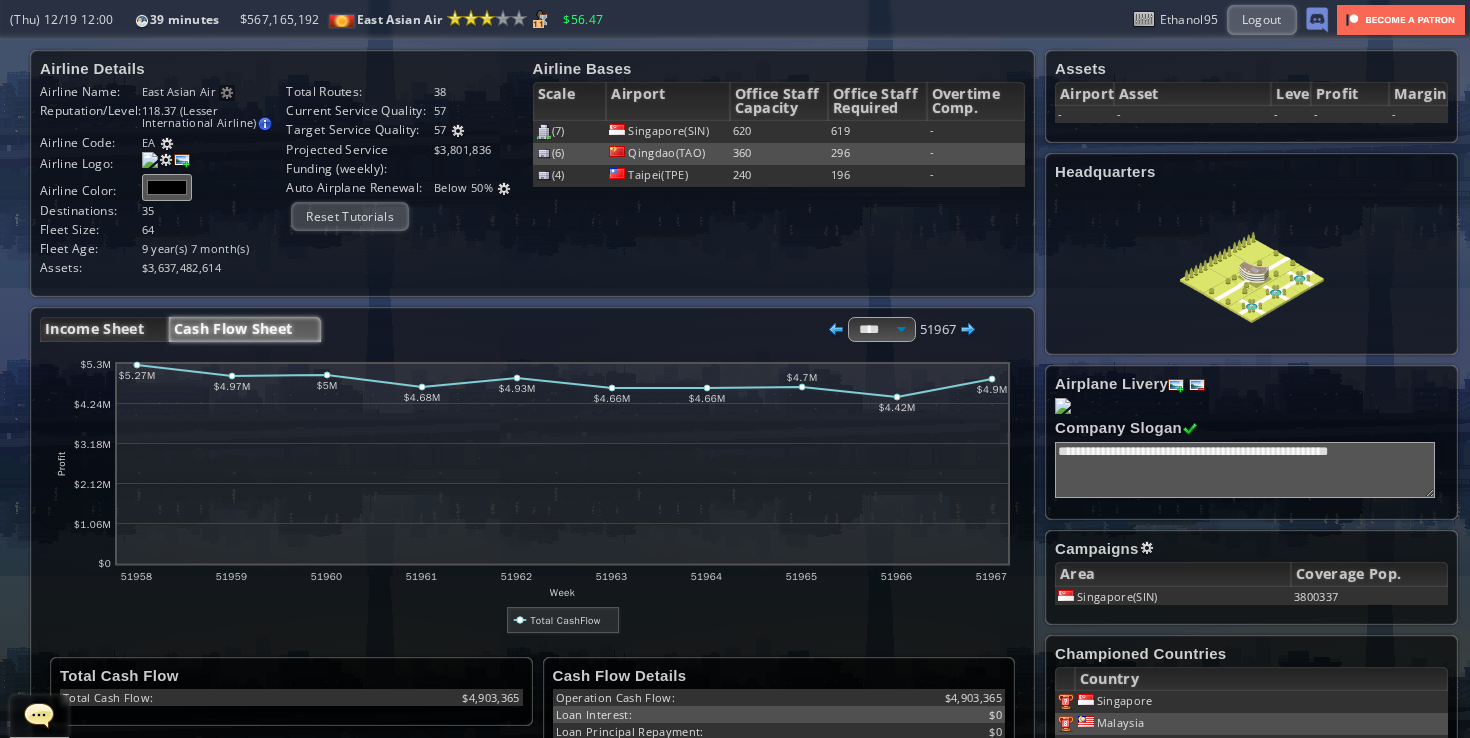 click on "Income Sheet" at bounding box center [104, 329] 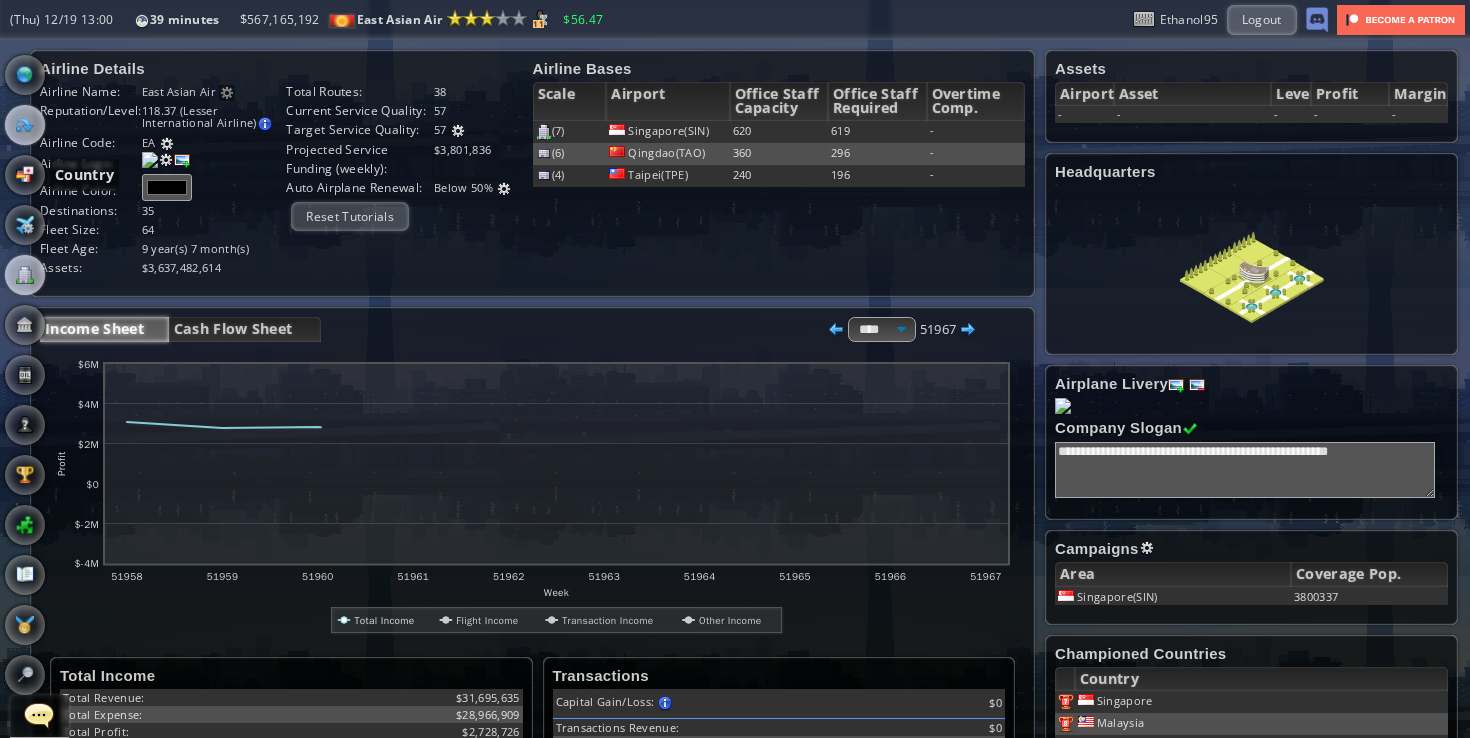 click at bounding box center [25, 125] 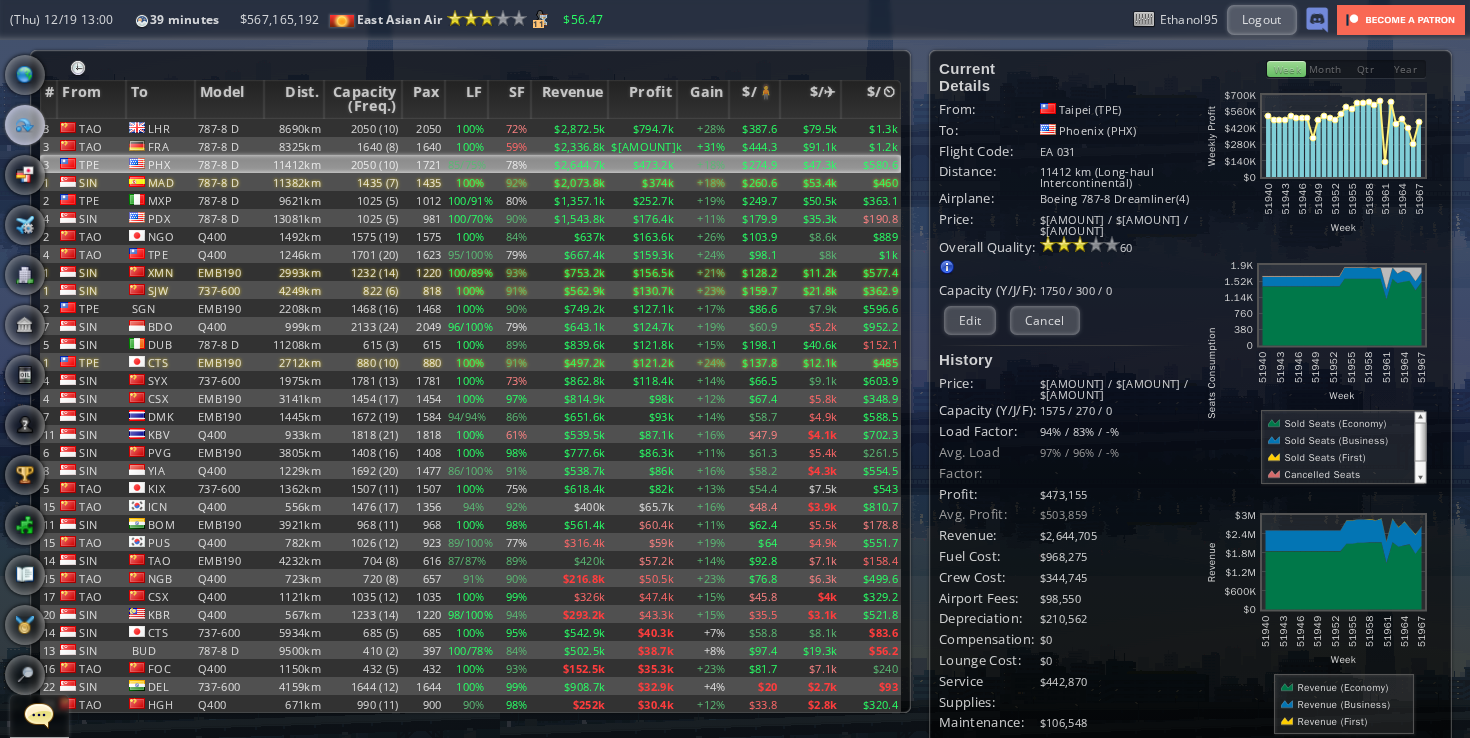 scroll, scrollTop: 22, scrollLeft: 0, axis: vertical 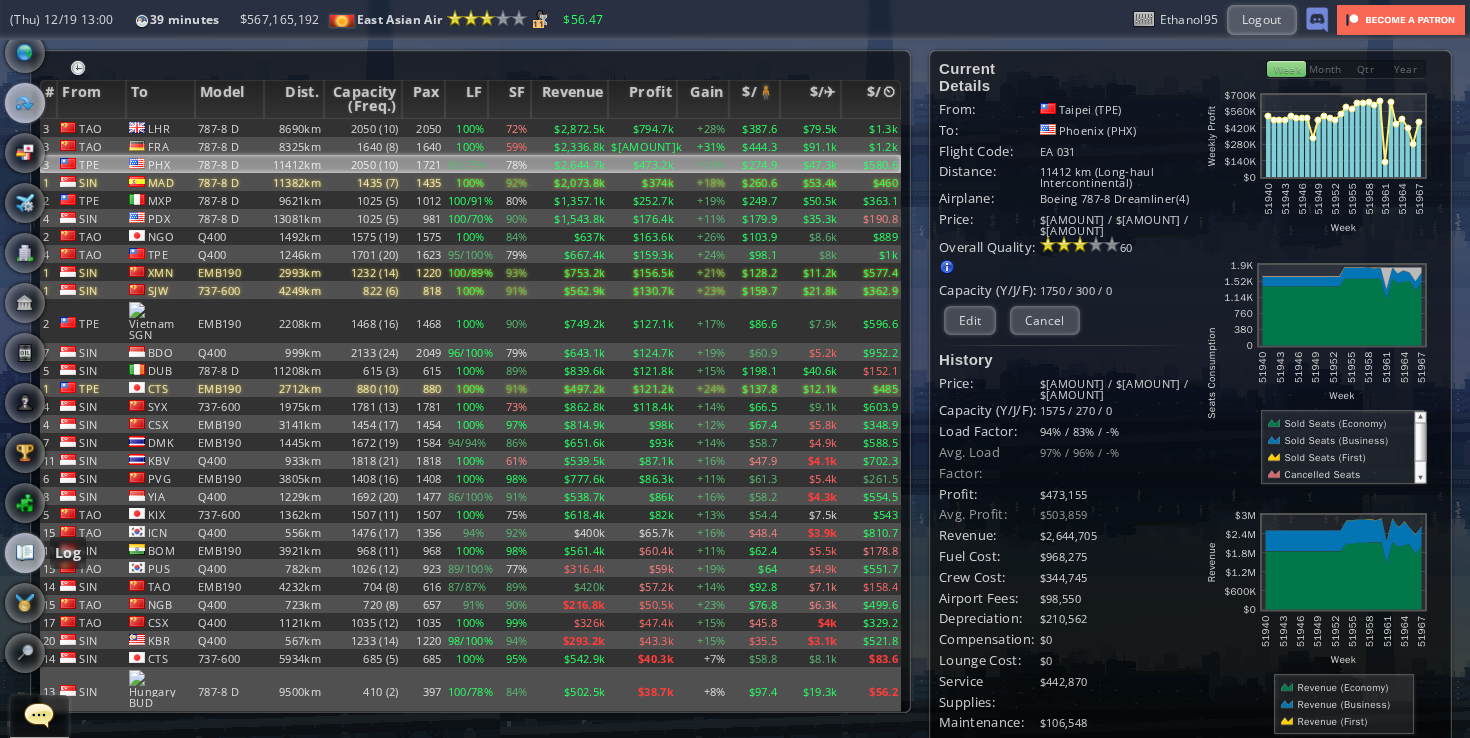 click at bounding box center [25, 553] 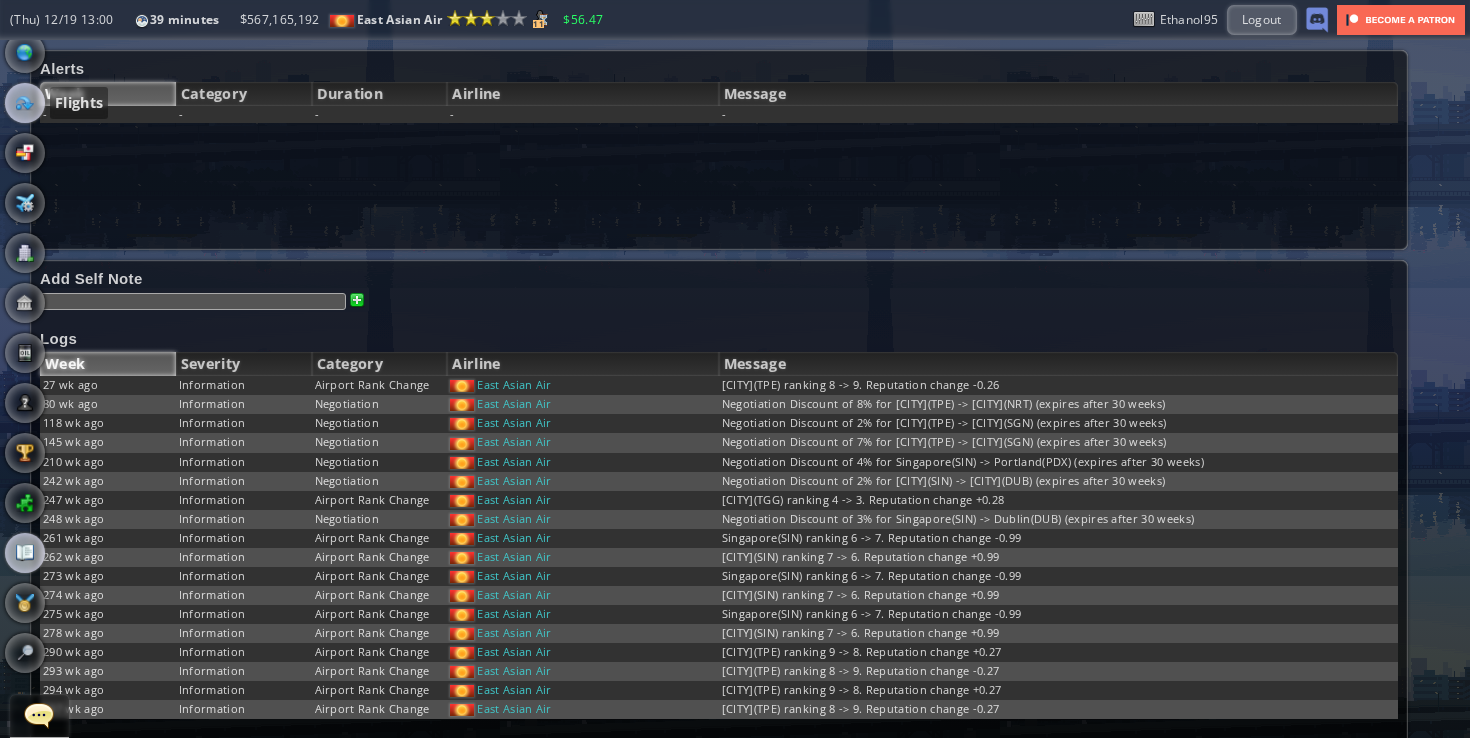 click at bounding box center [25, 103] 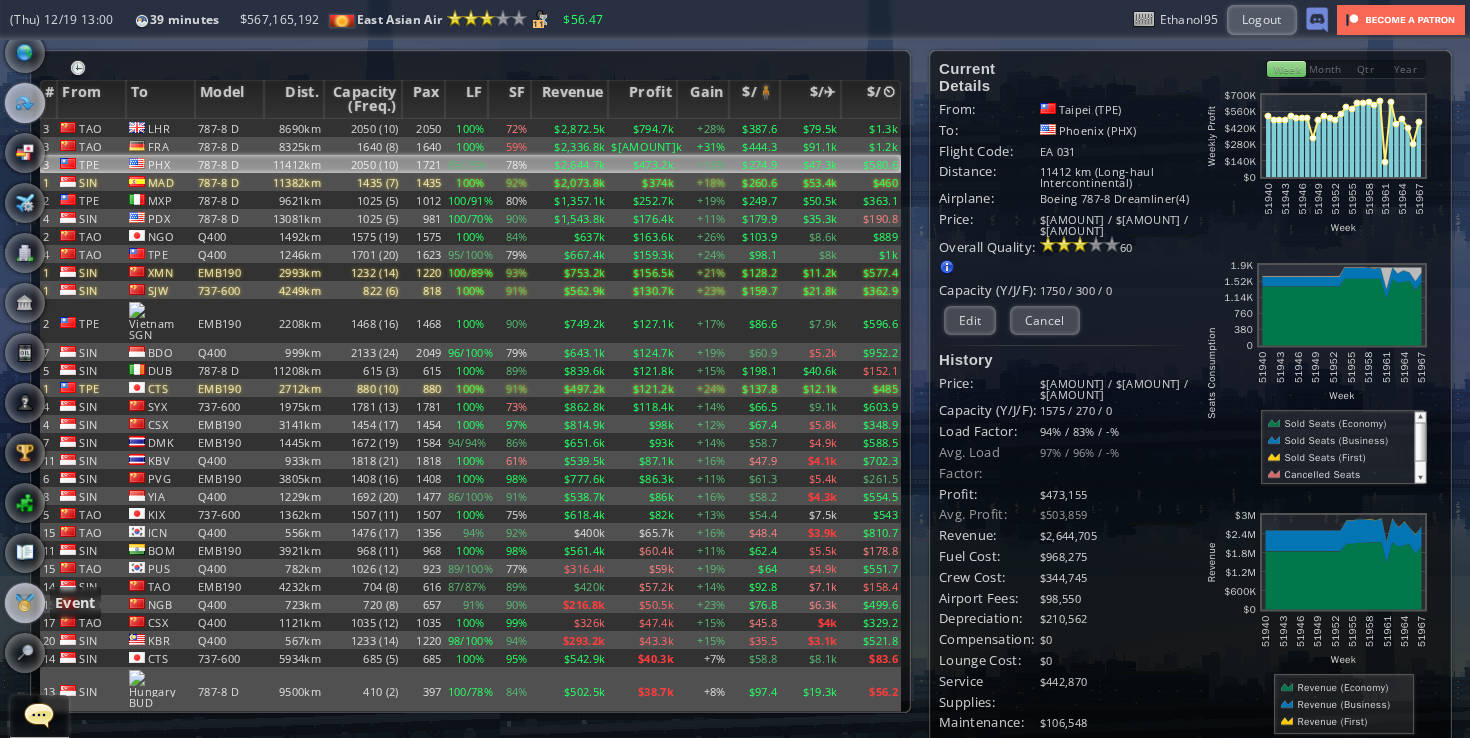 click at bounding box center [25, 603] 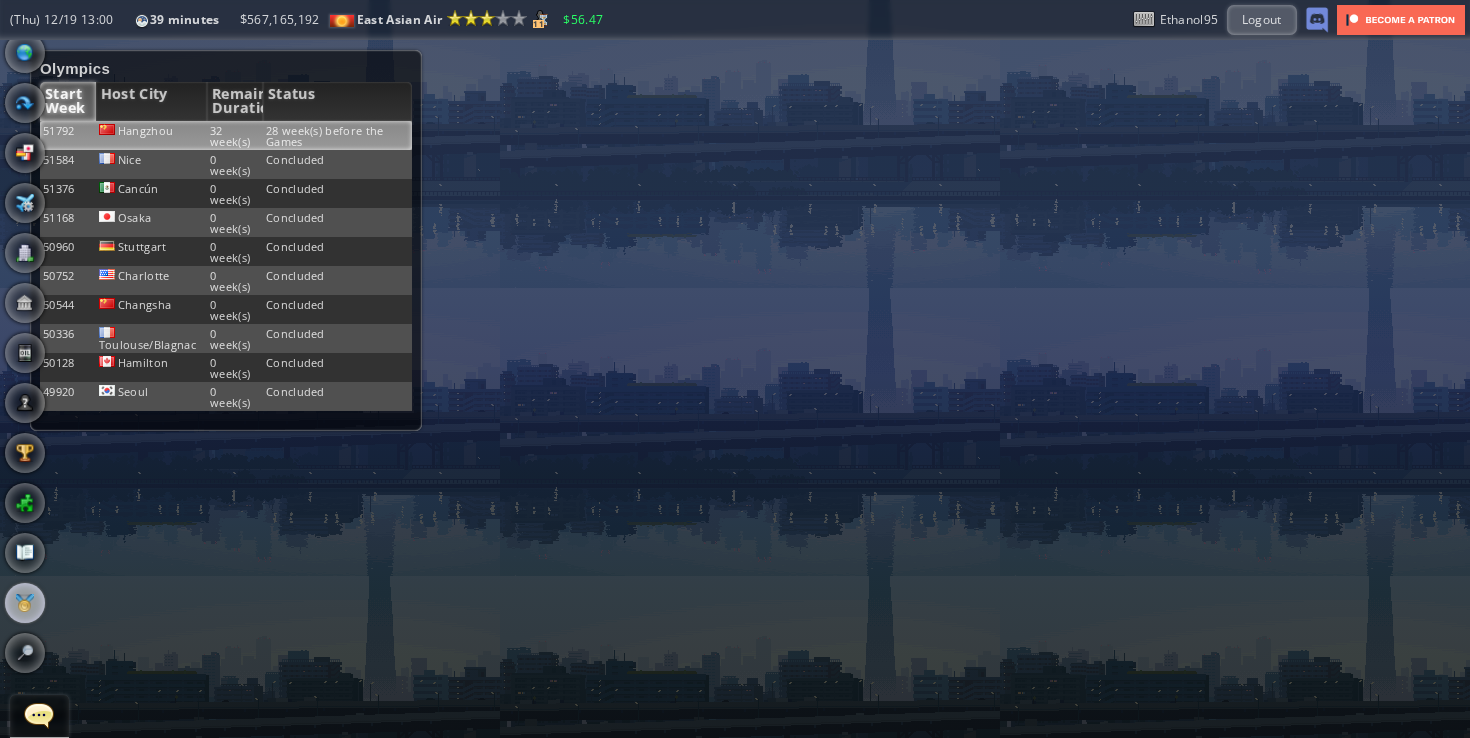 click on "28 week(s) before the Games" at bounding box center [337, 135] 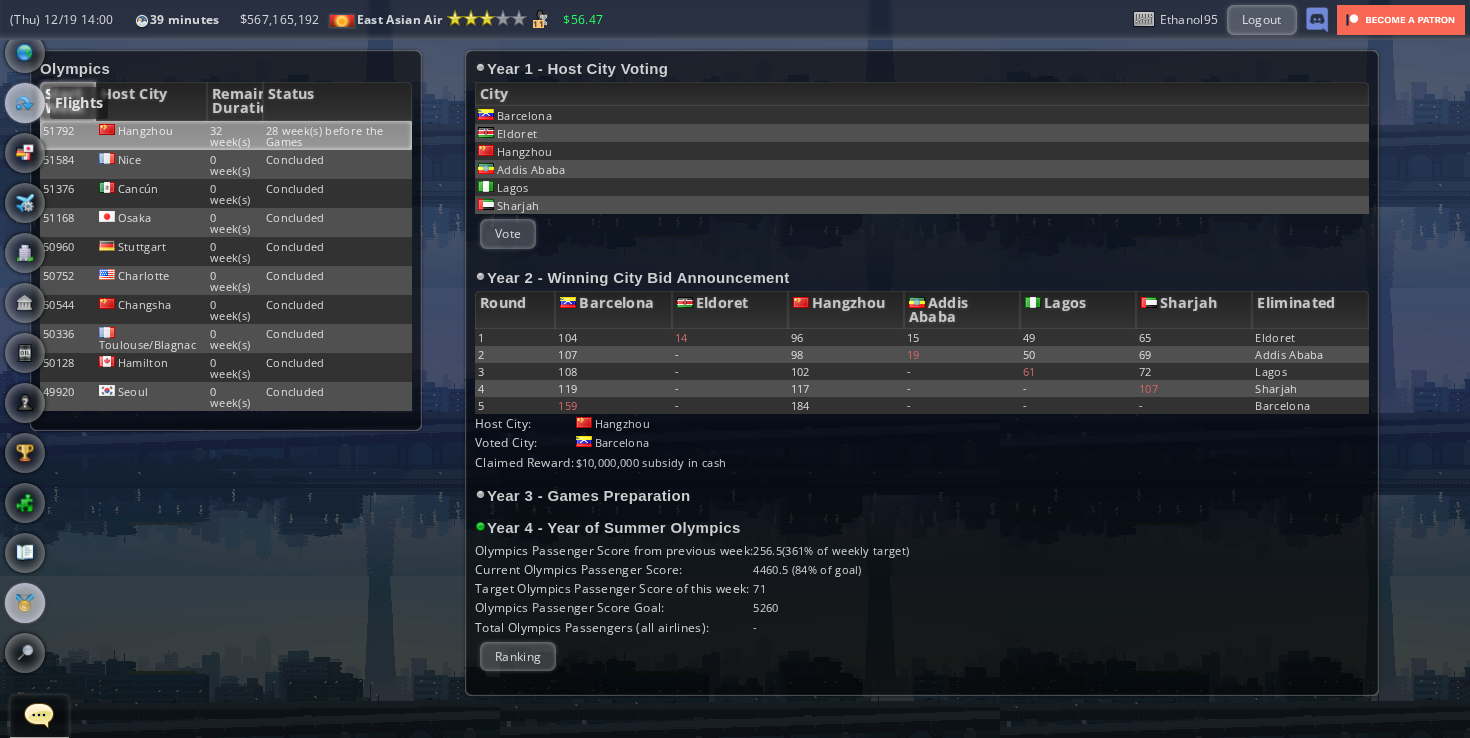 click at bounding box center (25, 103) 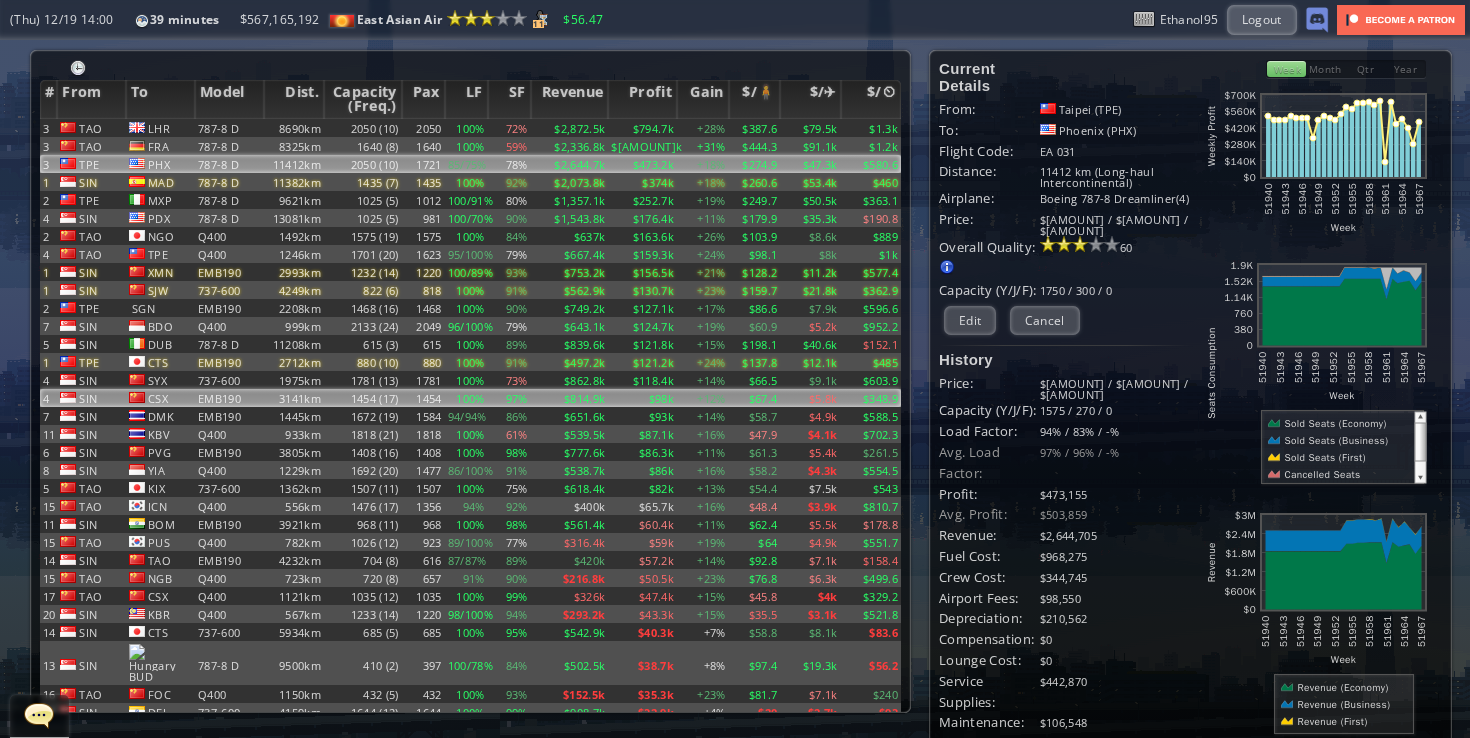 scroll, scrollTop: 91, scrollLeft: 0, axis: vertical 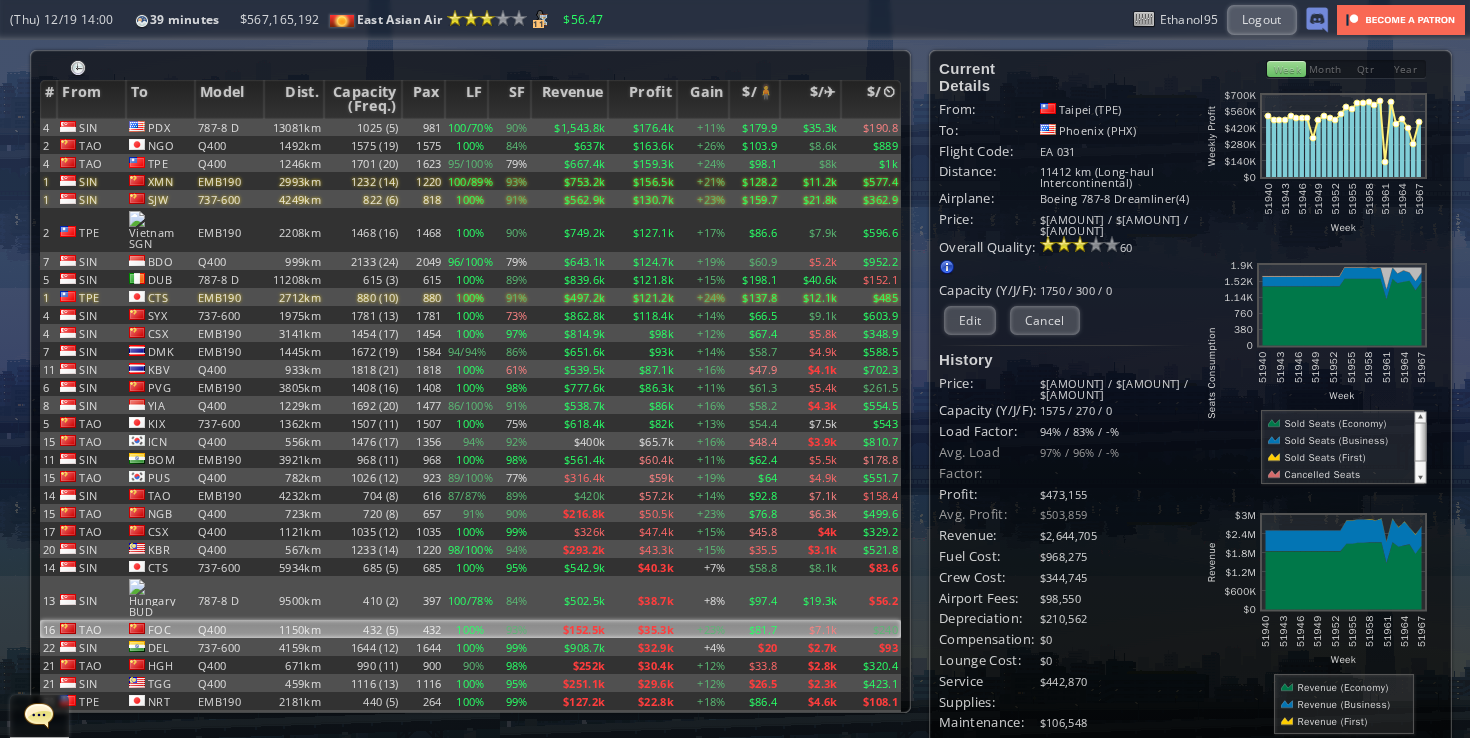 click on "1150km" at bounding box center [294, 37] 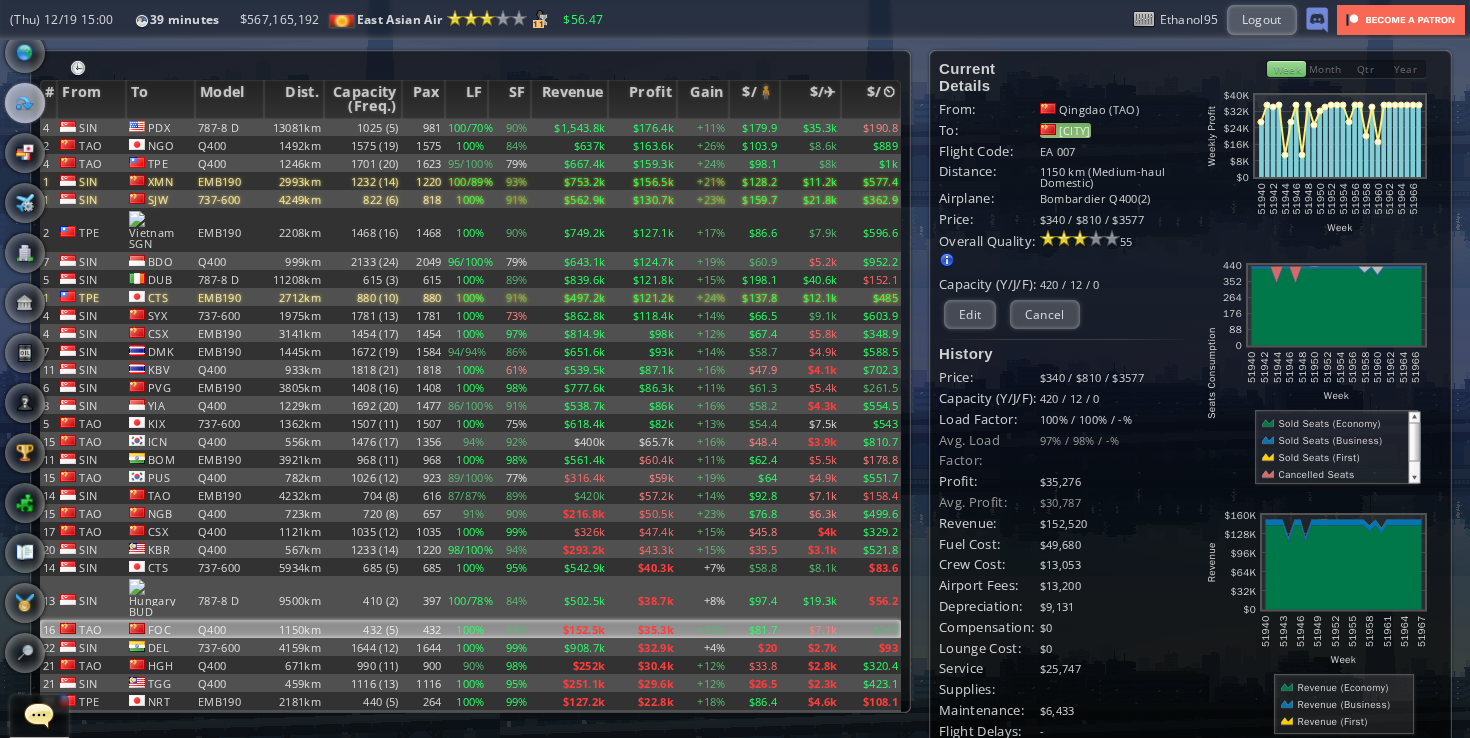 click on "[CITY]" at bounding box center [1065, 130] 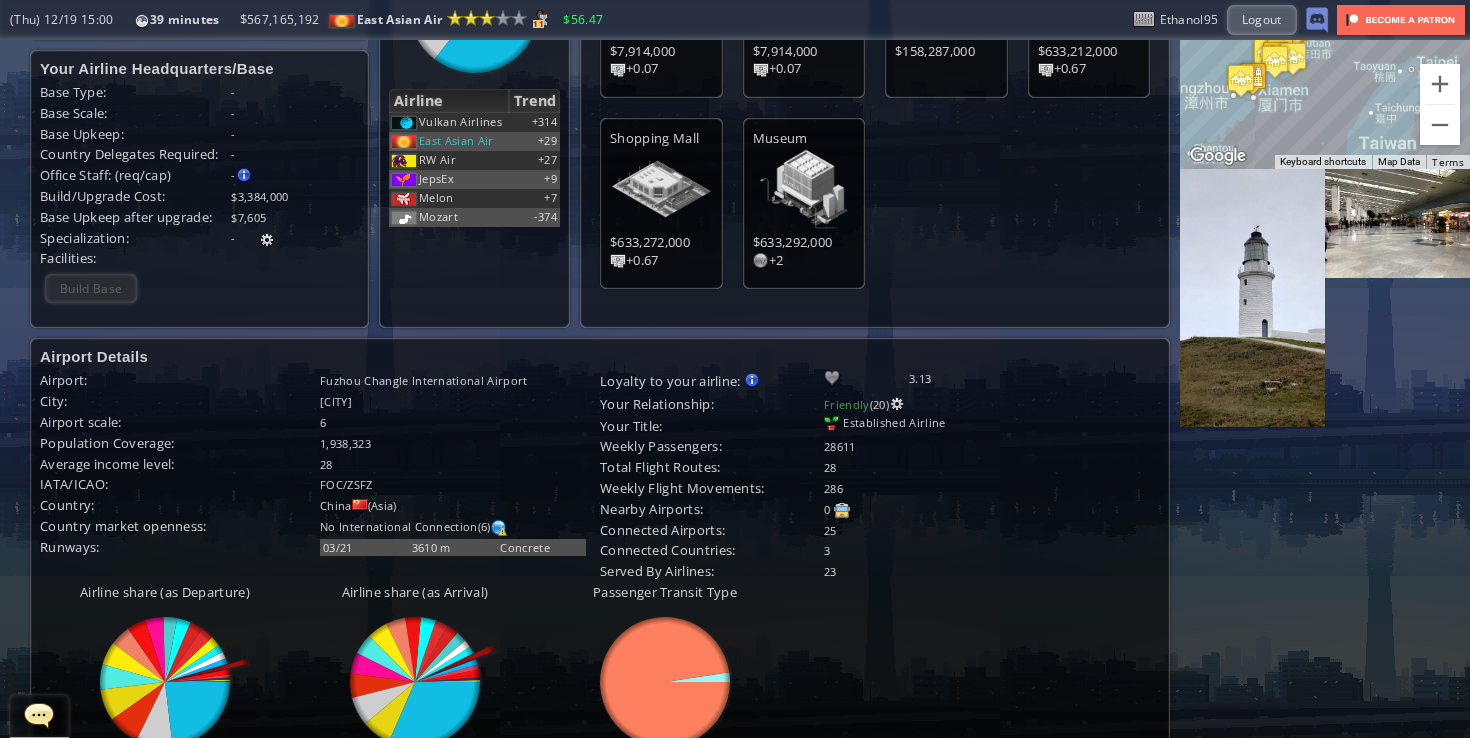 scroll, scrollTop: 536, scrollLeft: 0, axis: vertical 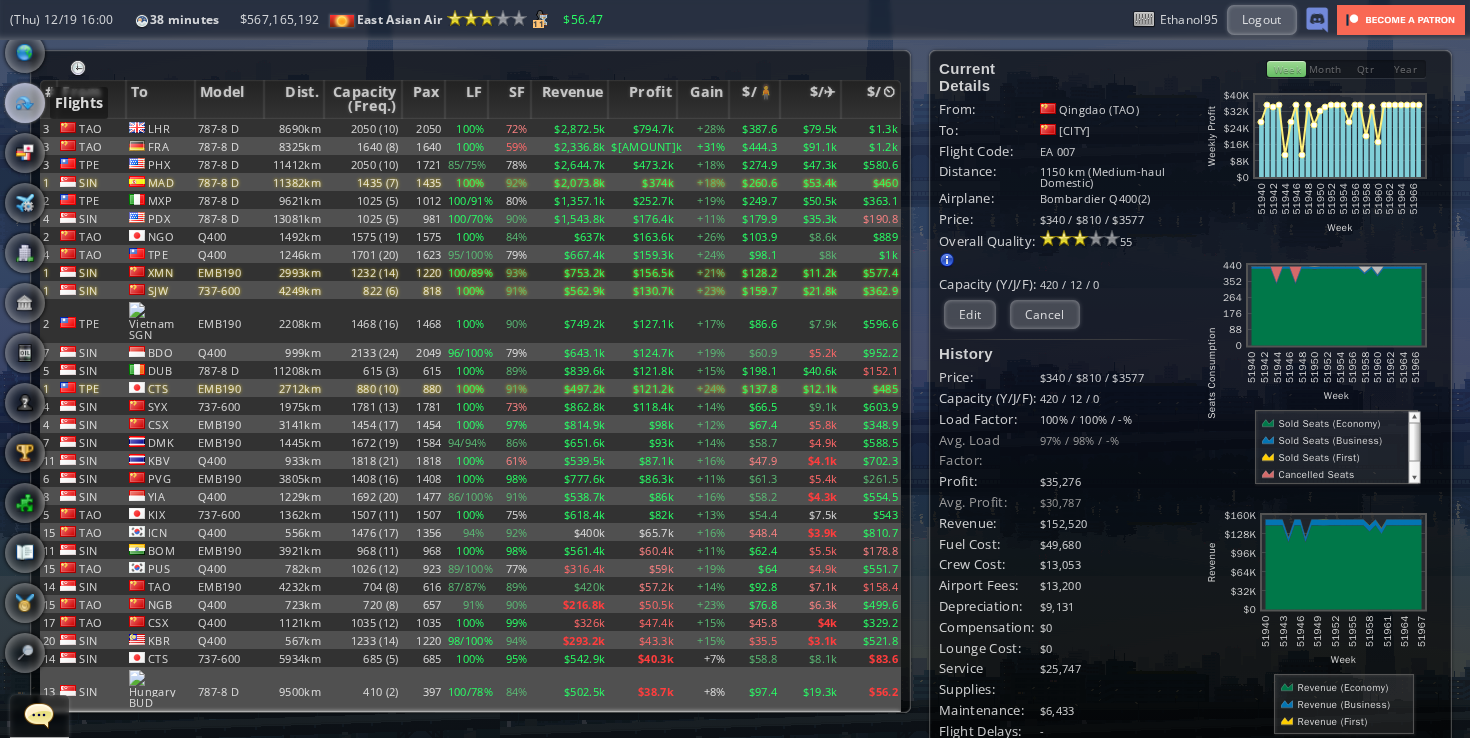 click at bounding box center [25, 103] 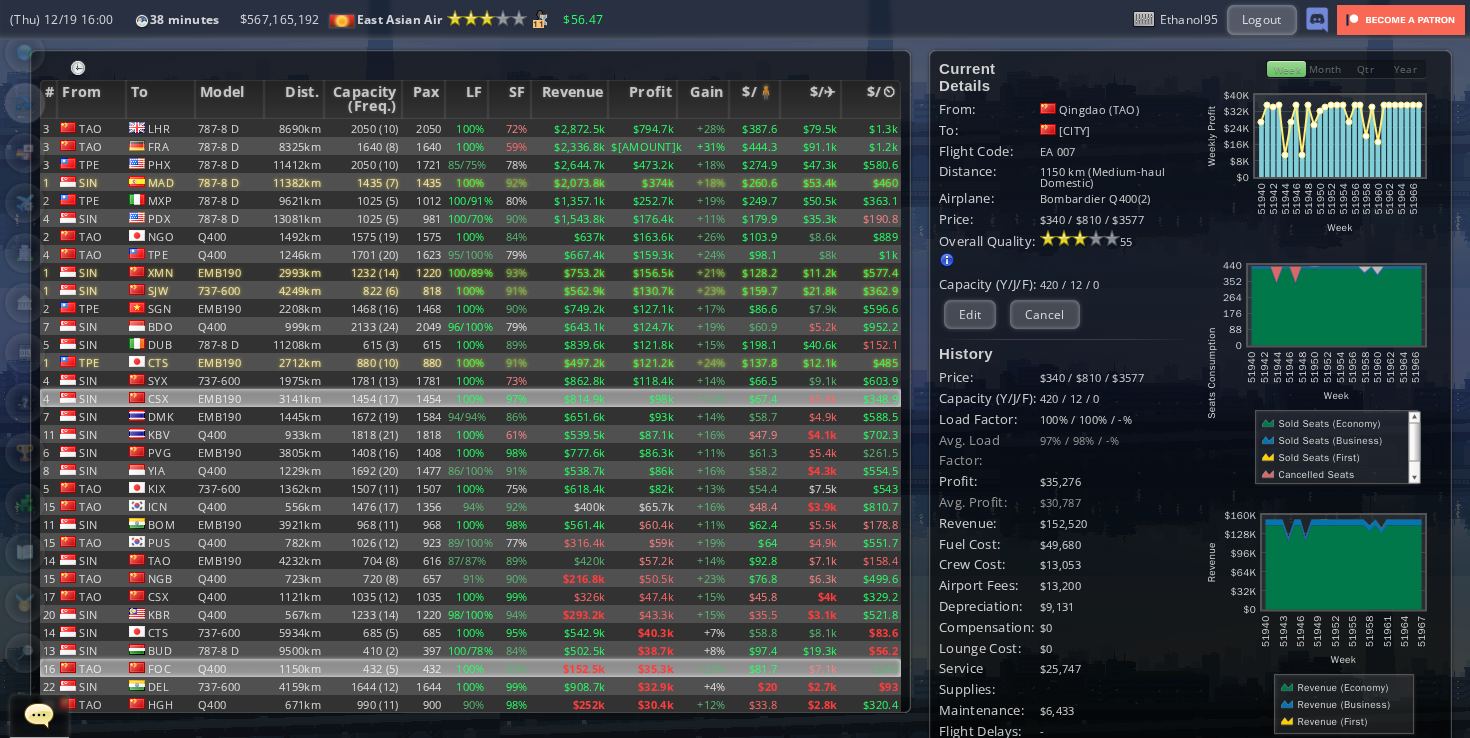 click on "EMB190" at bounding box center (229, 128) 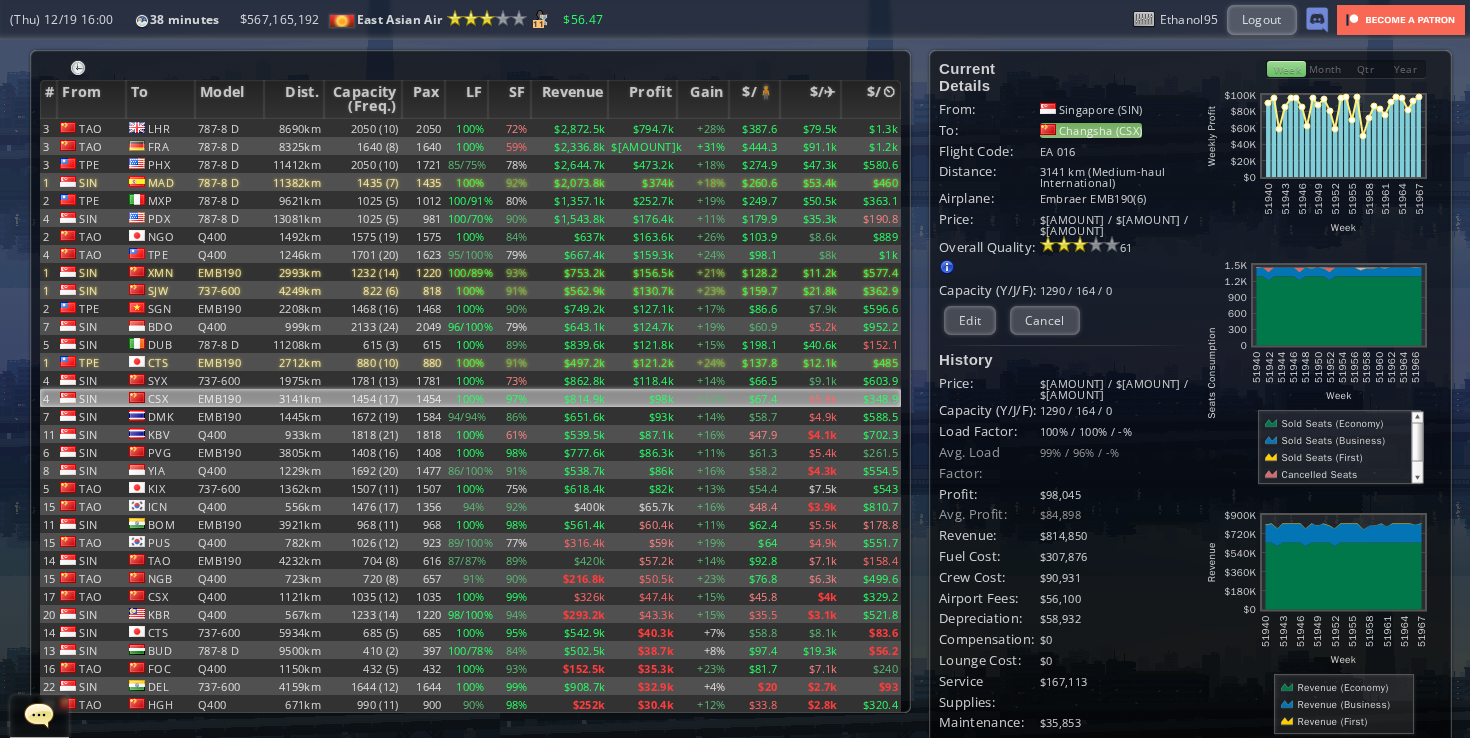 click on "Changsha (CSX)" at bounding box center [1091, 130] 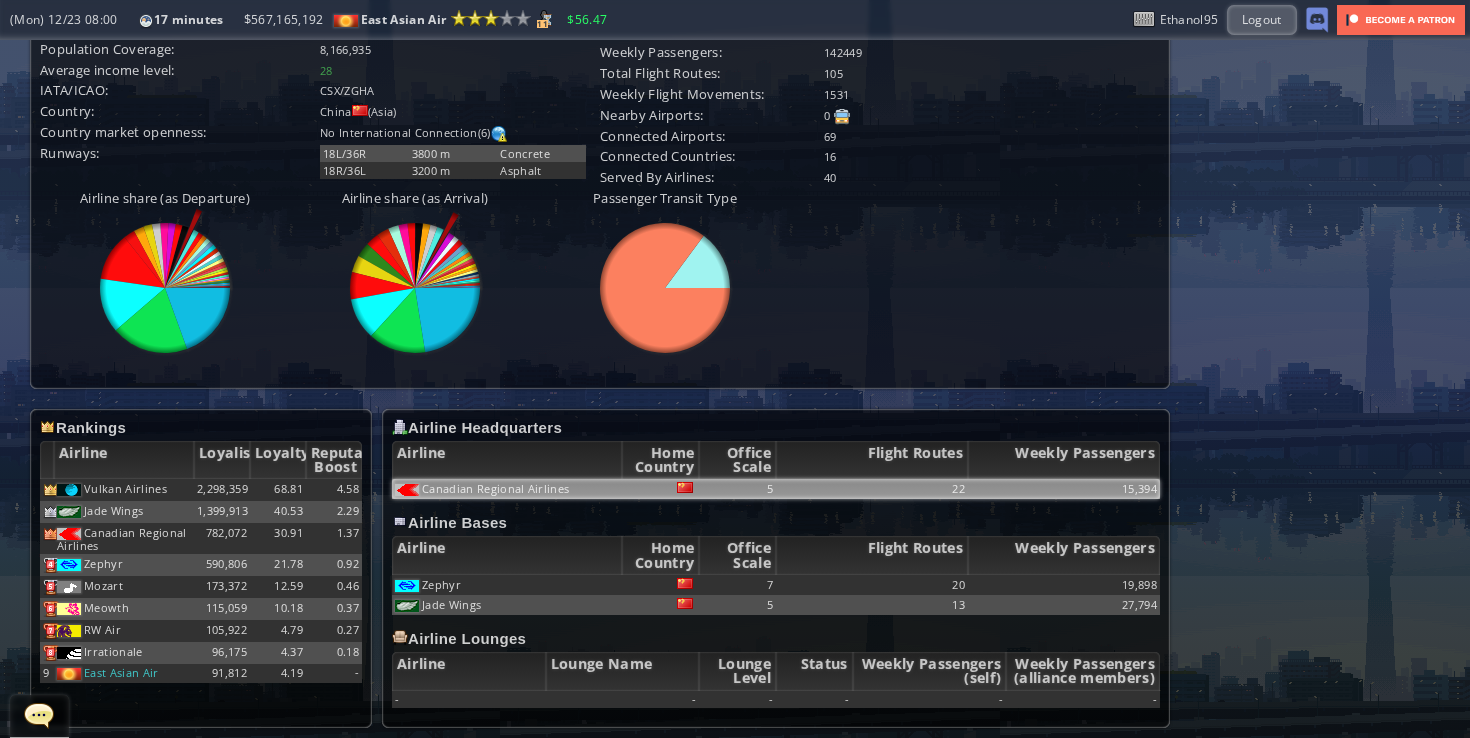 scroll, scrollTop: 0, scrollLeft: 0, axis: both 